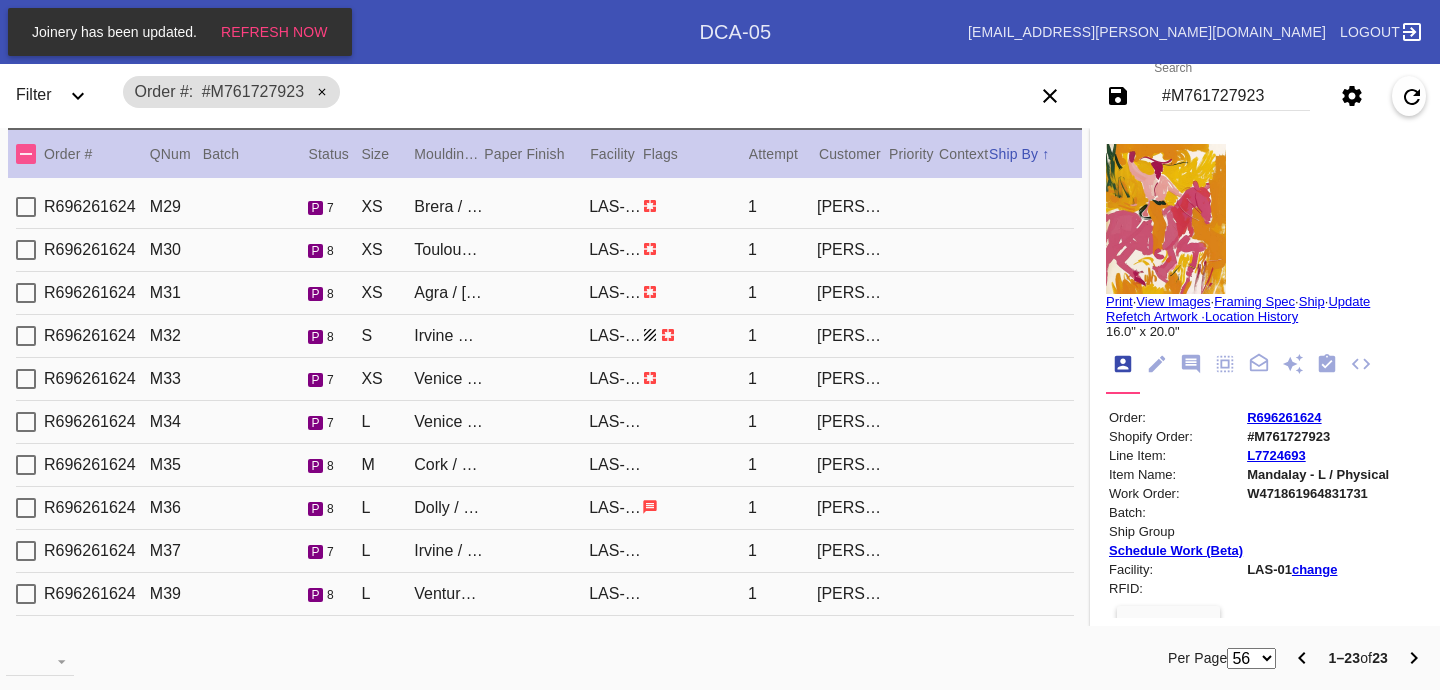 scroll, scrollTop: 0, scrollLeft: 0, axis: both 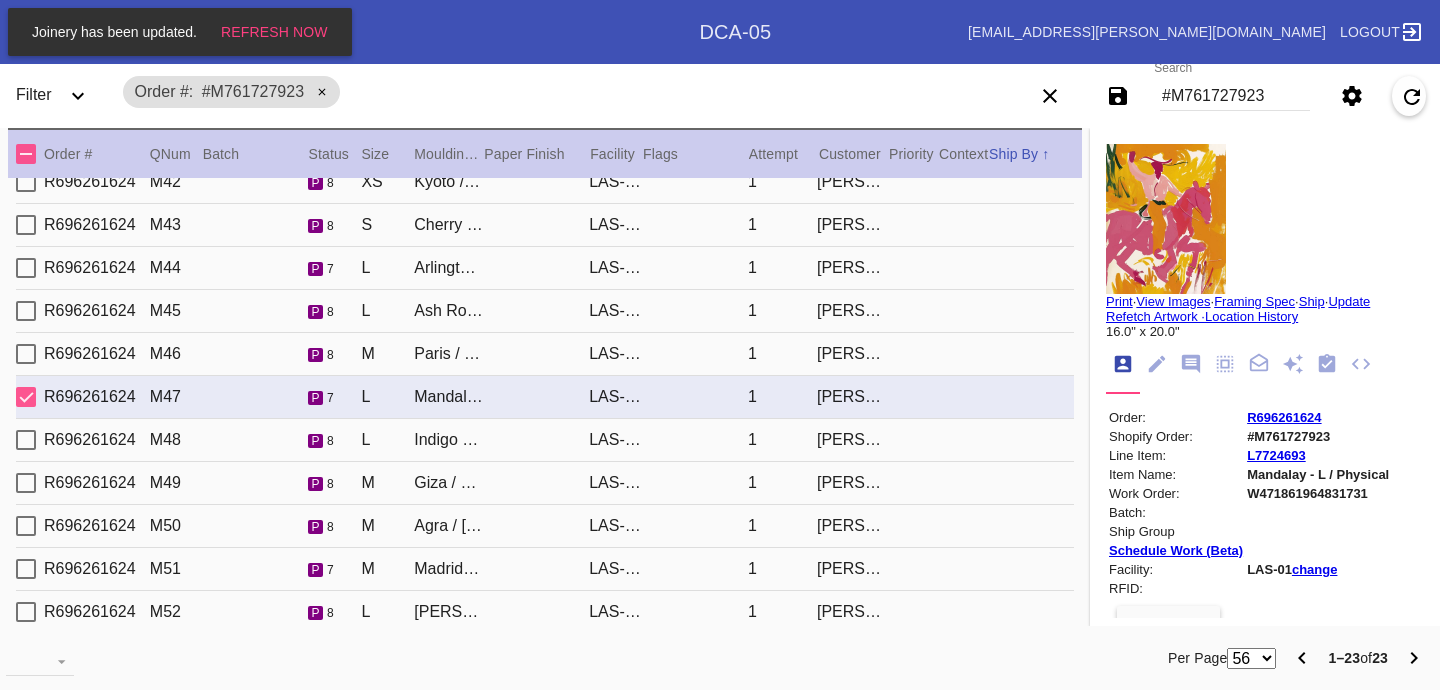 click on "R696261624 M48 p   8 L Indigo Walnut Round / Dove White LAS-01 1 Yodit Kirubel" at bounding box center (545, 440) 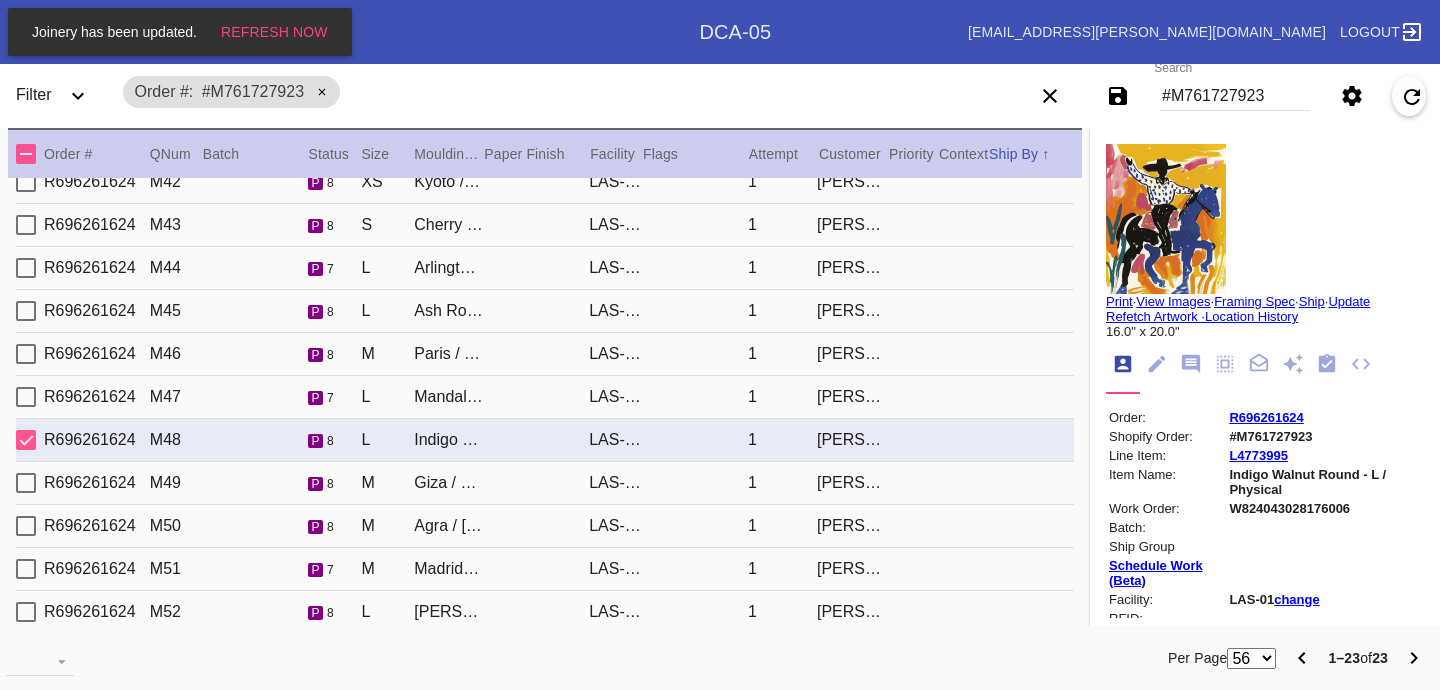 click on "[PERSON_NAME]" at bounding box center (851, 483) 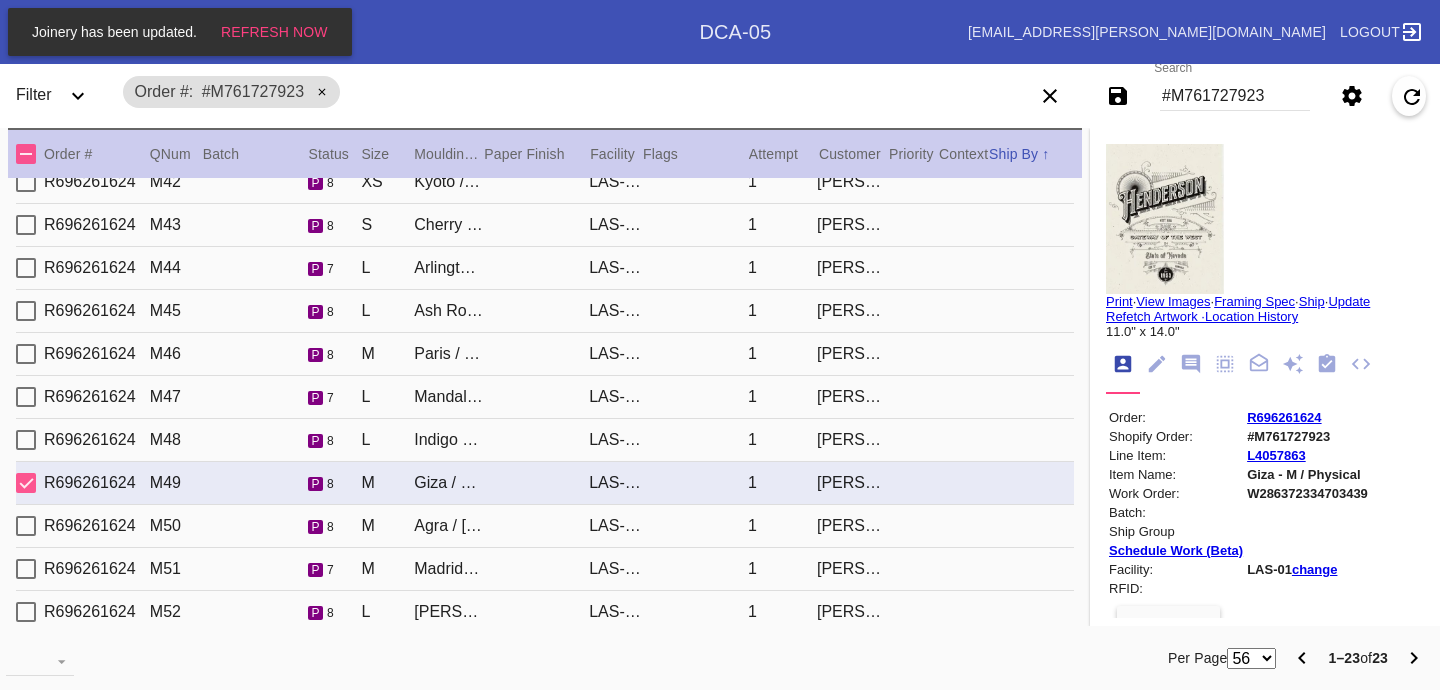 click on "R696261624 M50 p   8 M Agra / Dove White LAS-01 1 Yodit Kirubel" at bounding box center [545, 526] 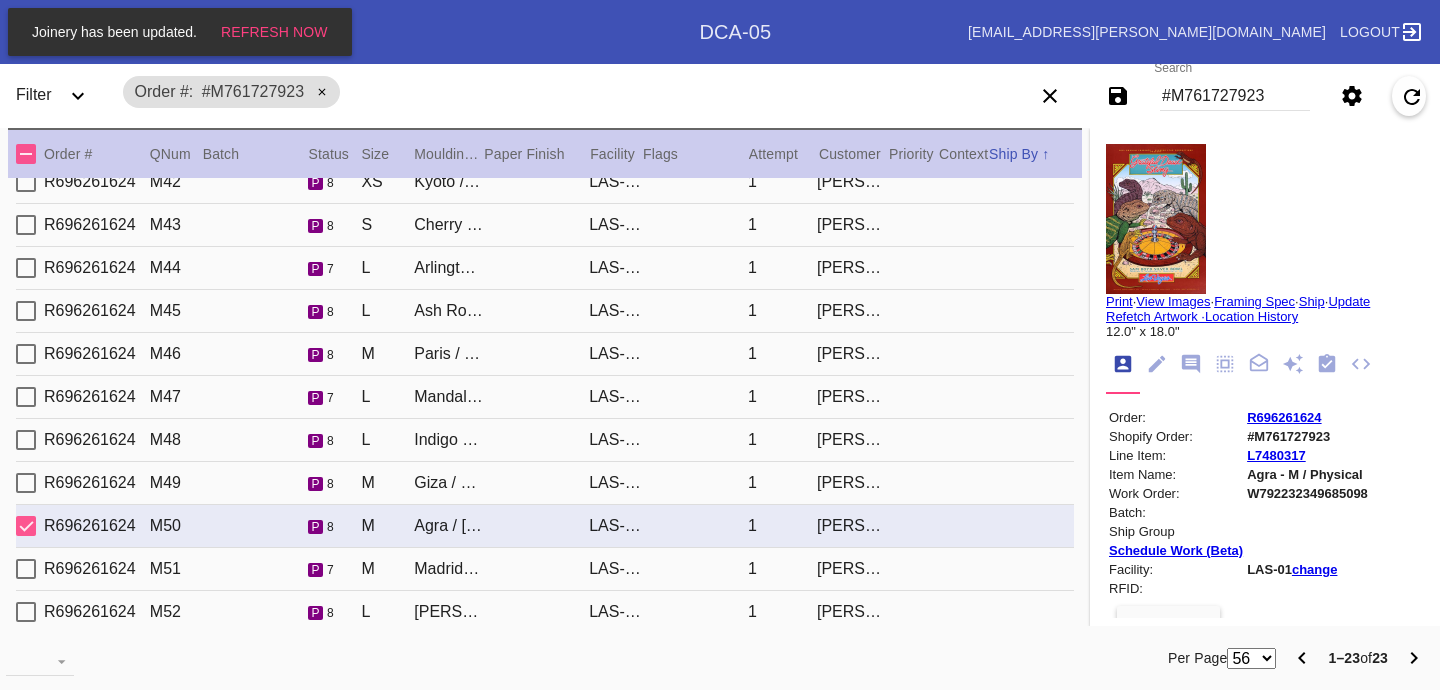 click on "R696261624 M48 p   8 L Indigo Walnut Round / Dove White LAS-01 1 Yodit Kirubel" at bounding box center [545, 440] 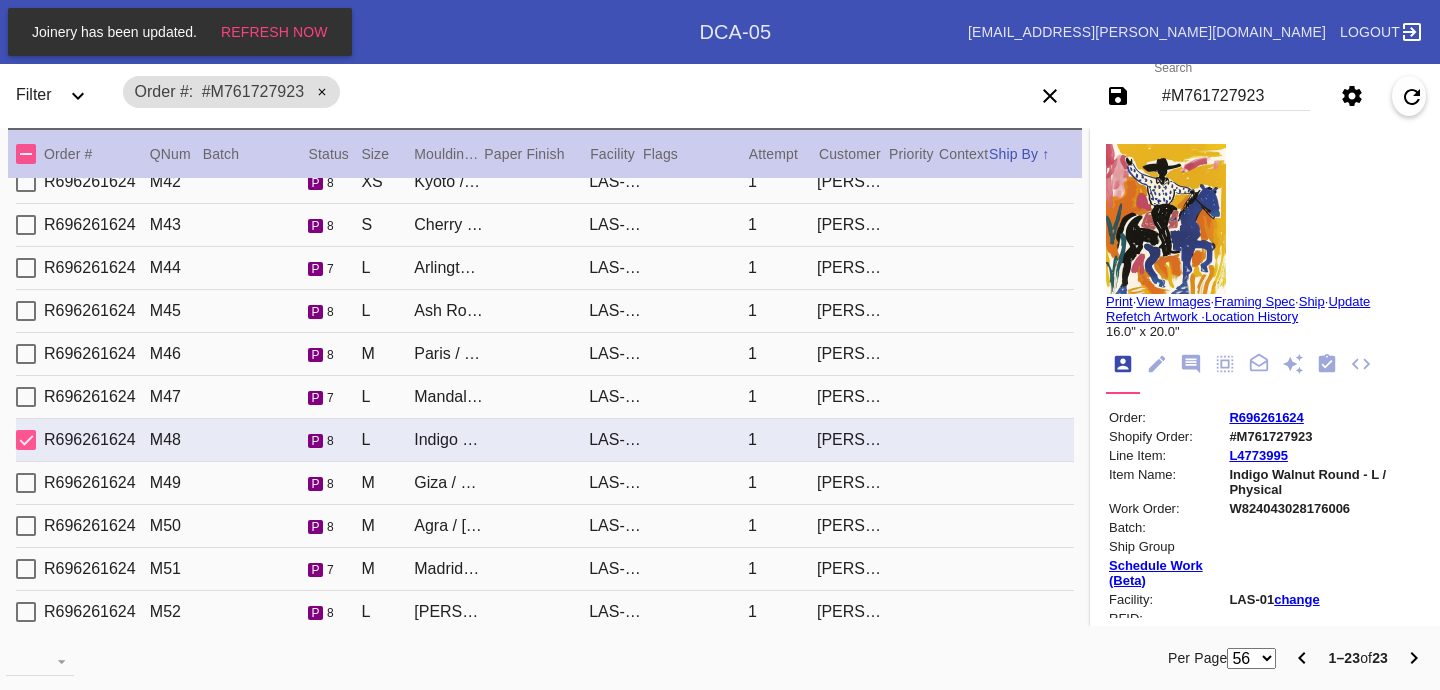 click on "R696261624 M47 p   7 L Mandalay / Sea Green LAS-01 1 Yodit Kirubel" at bounding box center (545, 397) 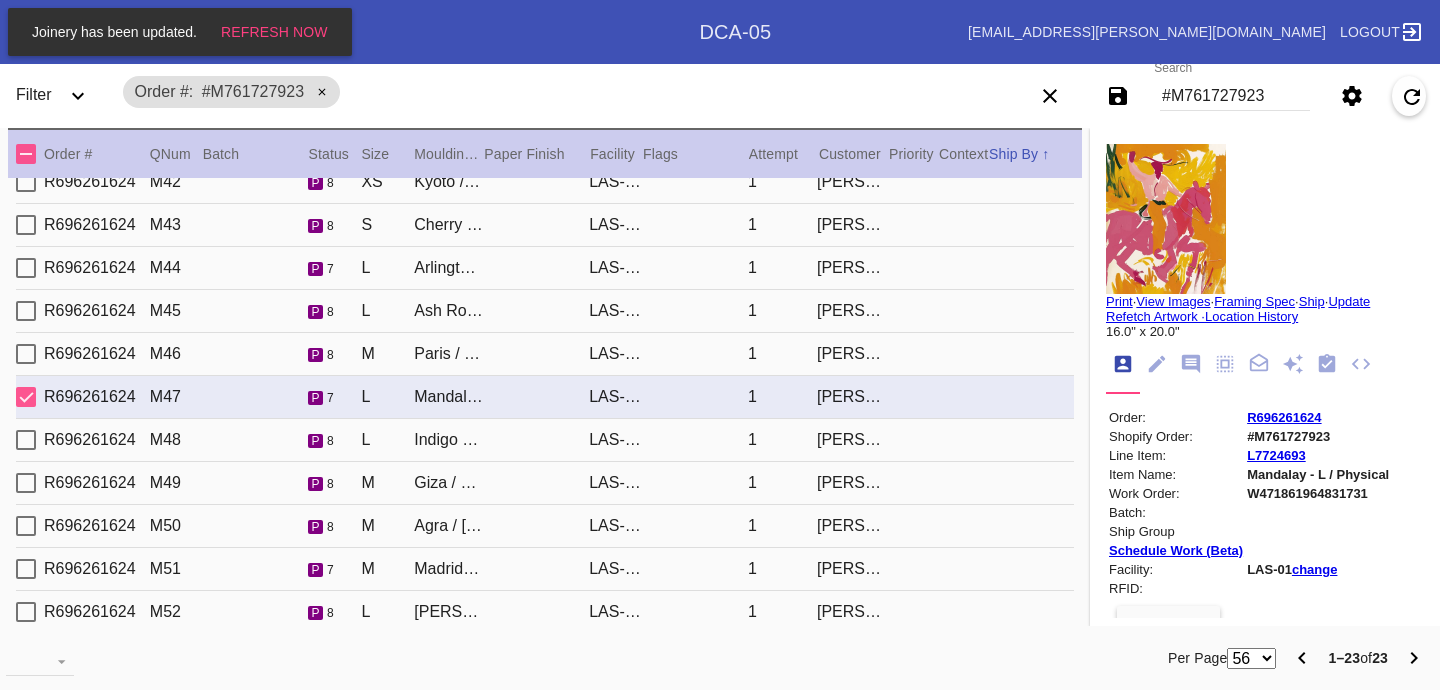 click on "R696261624 M46 p   8 M Paris / Dove White LAS-01 1 Yodit Kirubel" at bounding box center (545, 354) 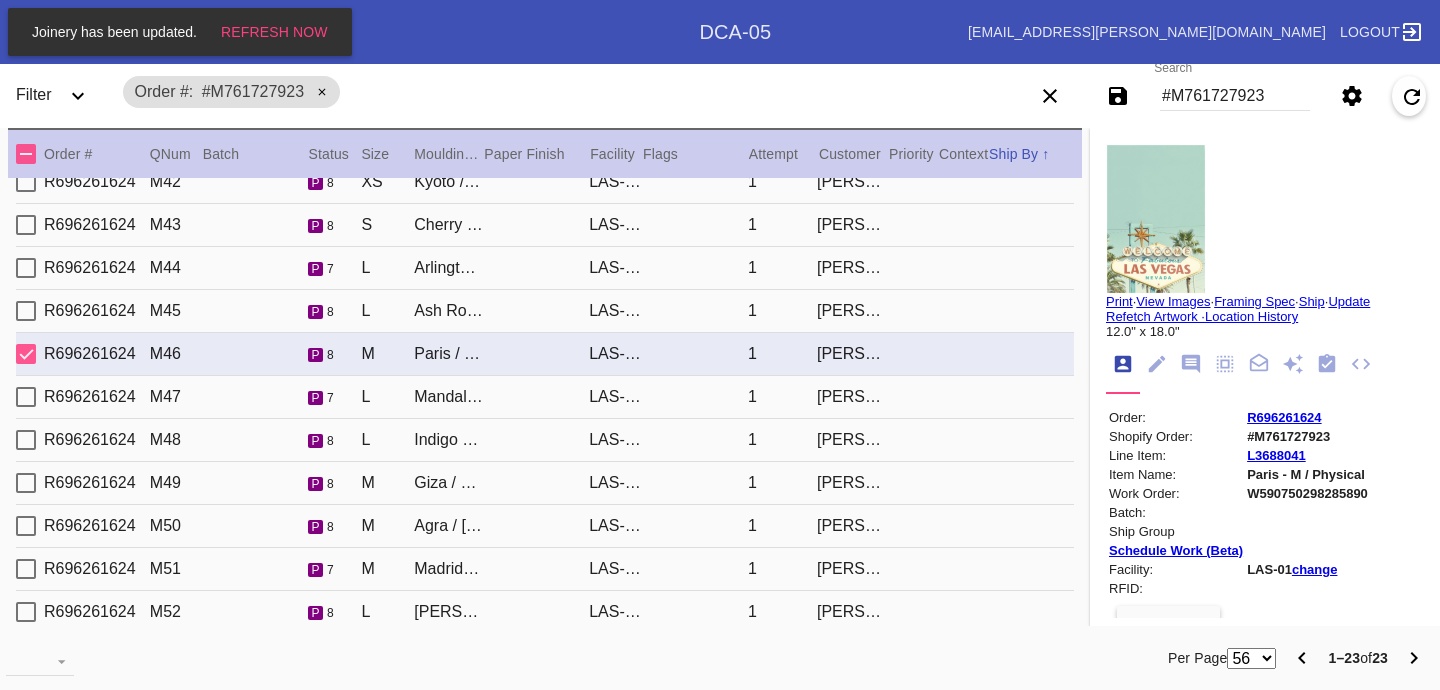 click on "R696261624 M45 p   8 L Ash Round / Blush LAS-01 1 Yodit Kirubel" at bounding box center [545, 311] 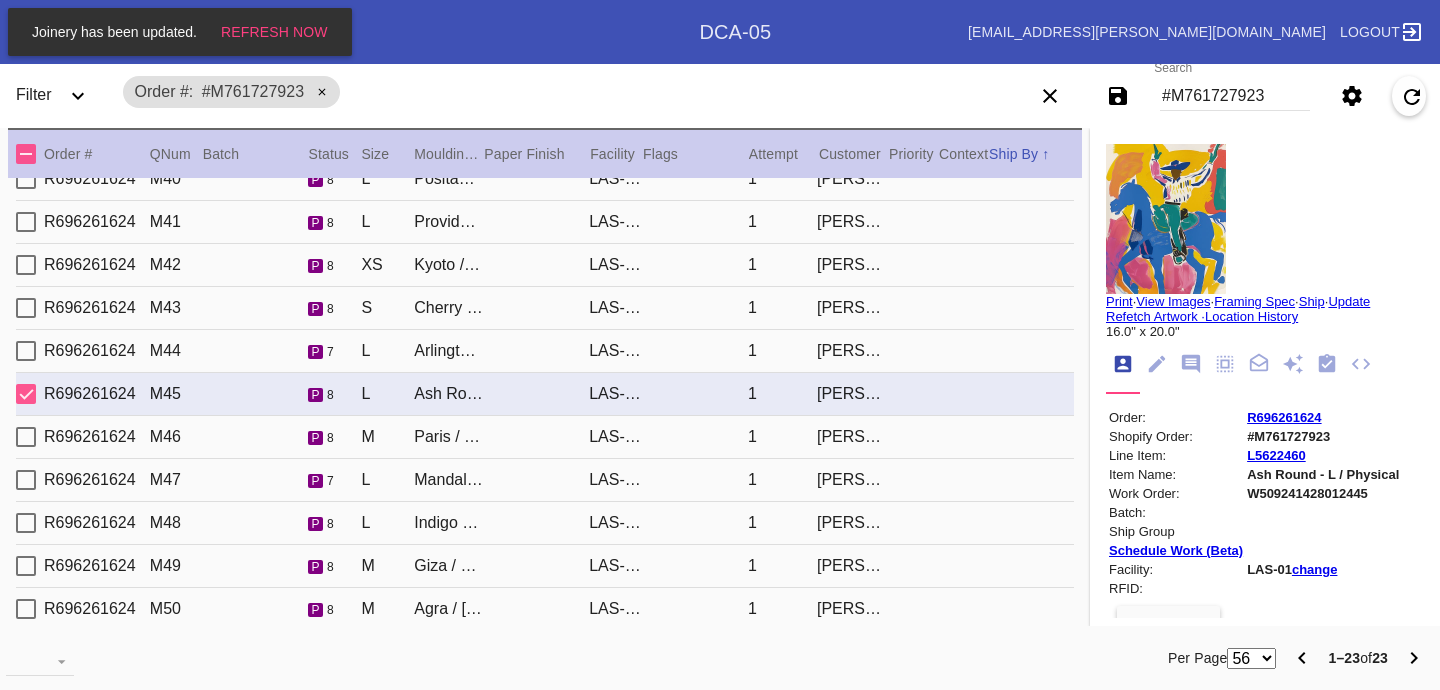 scroll, scrollTop: 460, scrollLeft: 0, axis: vertical 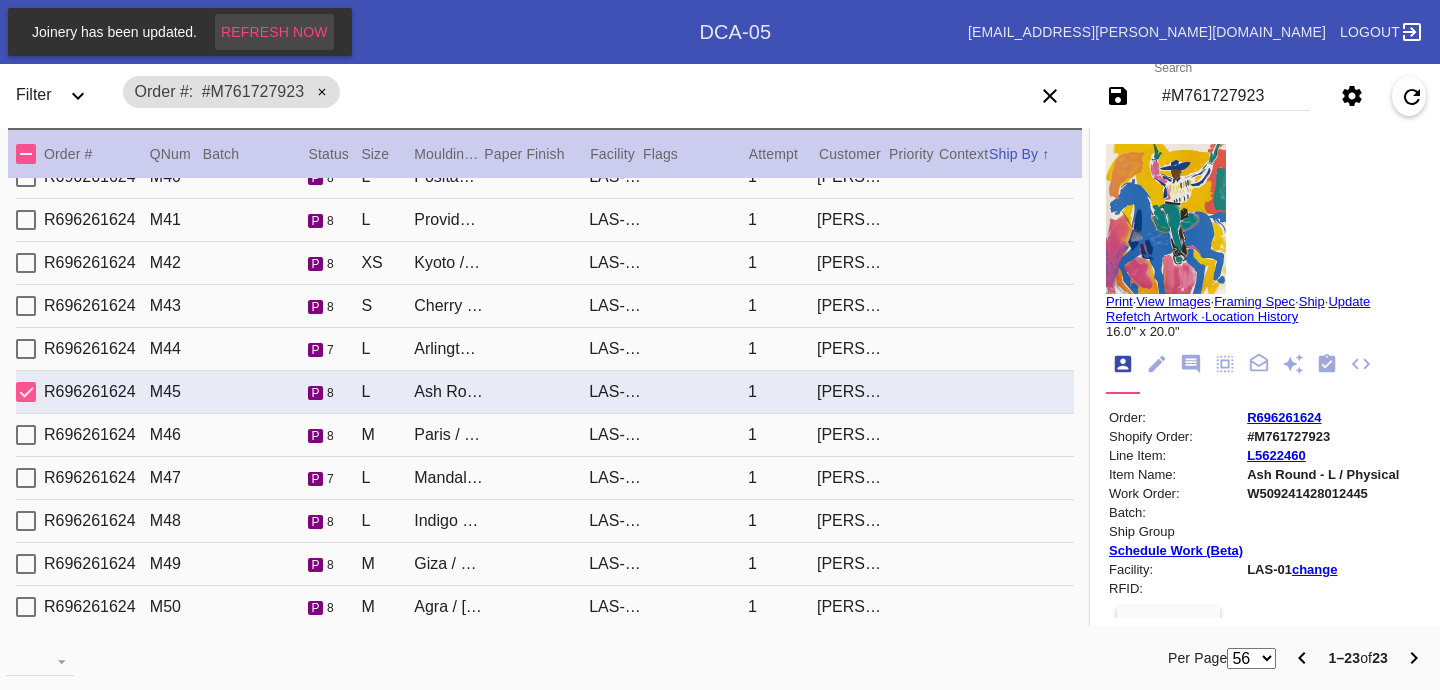 click on "Refresh Now" at bounding box center [274, 32] 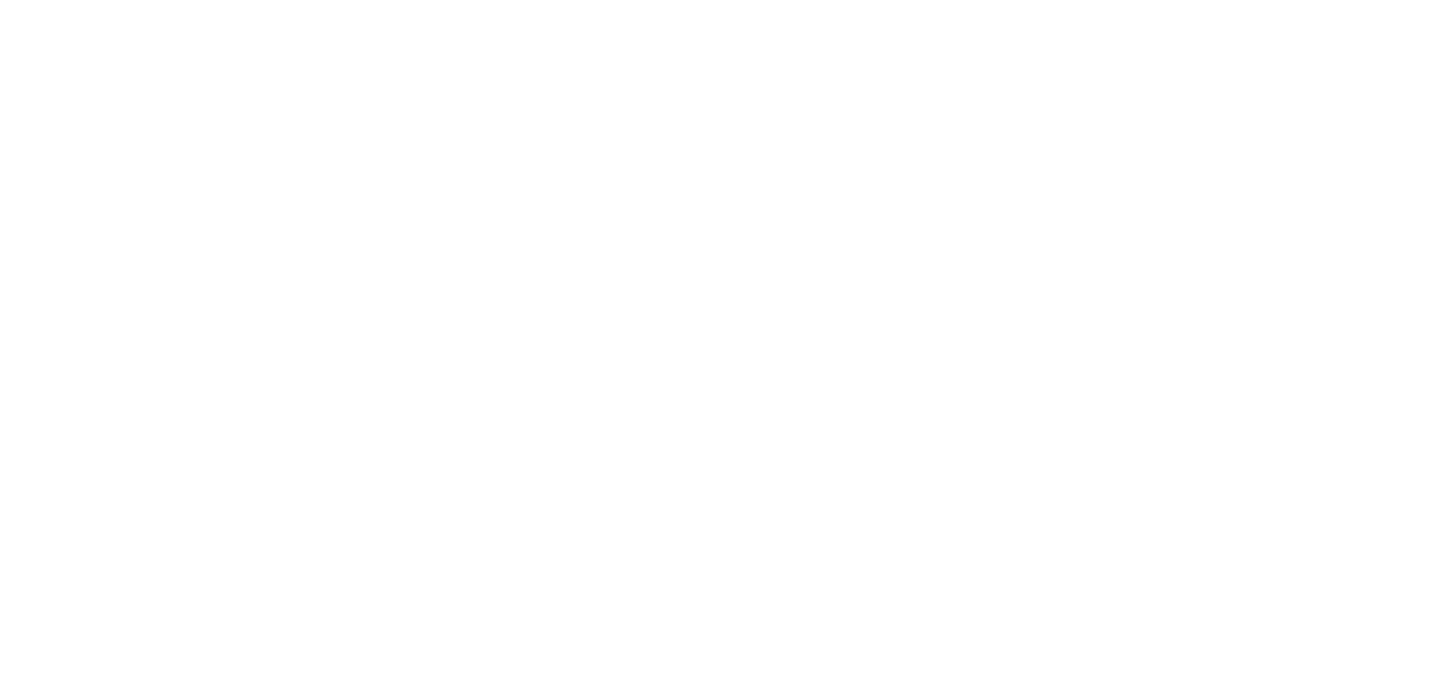 scroll, scrollTop: 0, scrollLeft: 0, axis: both 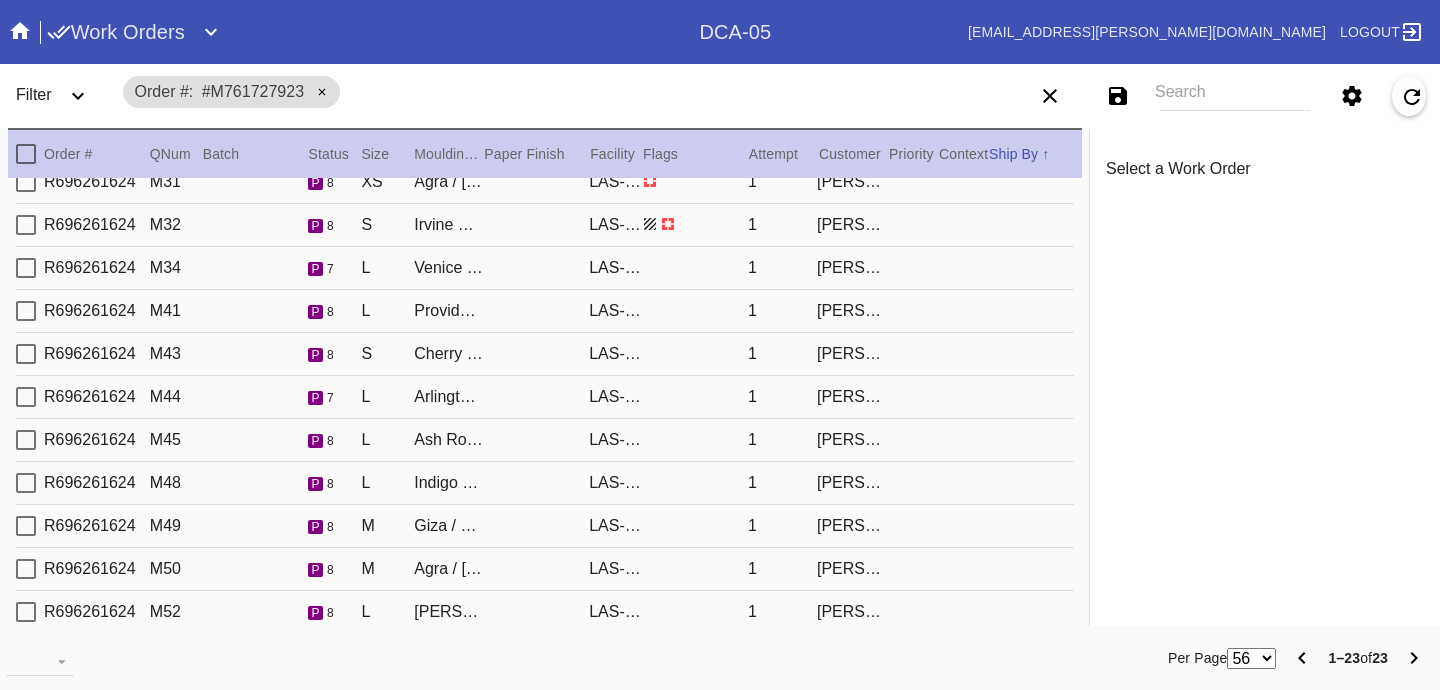 click on "R696261624 M52 p   8 L [PERSON_NAME] Slim / Dove White LAS-01 1 [PERSON_NAME]" at bounding box center [545, 612] 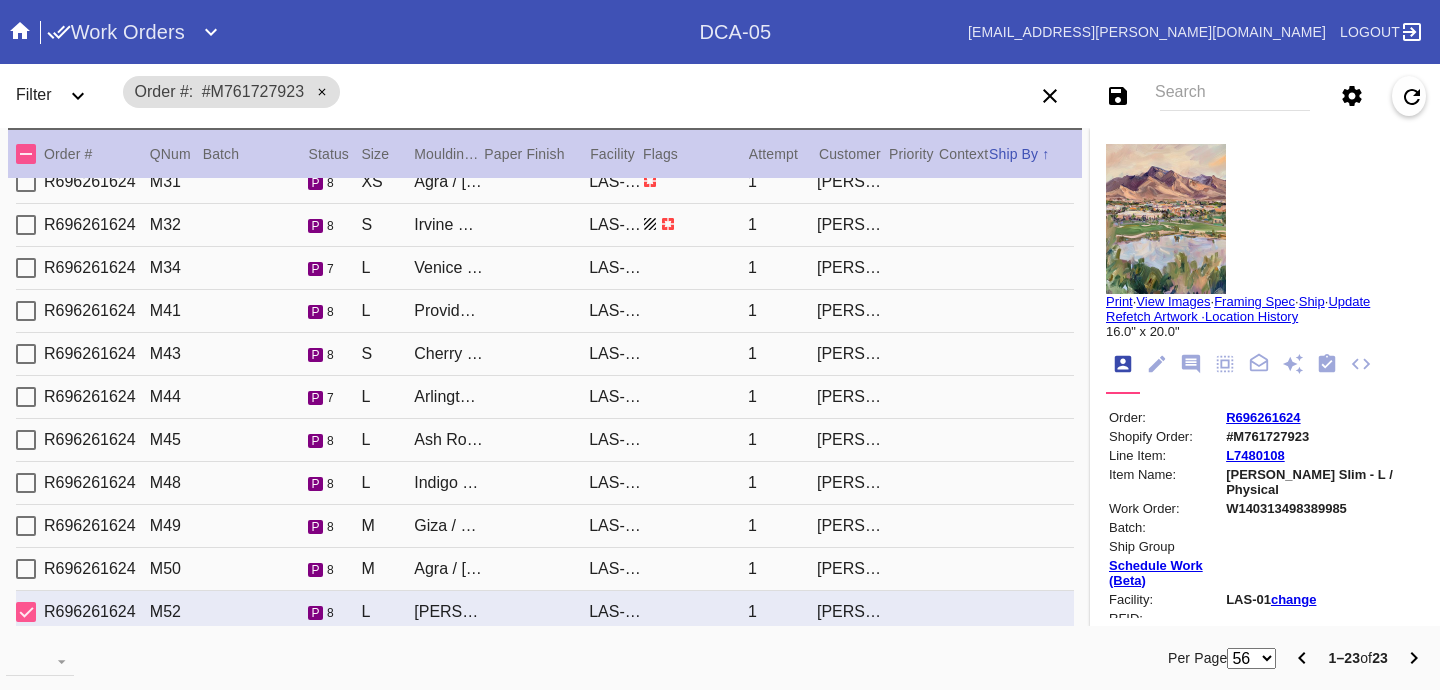 type on "1.5" 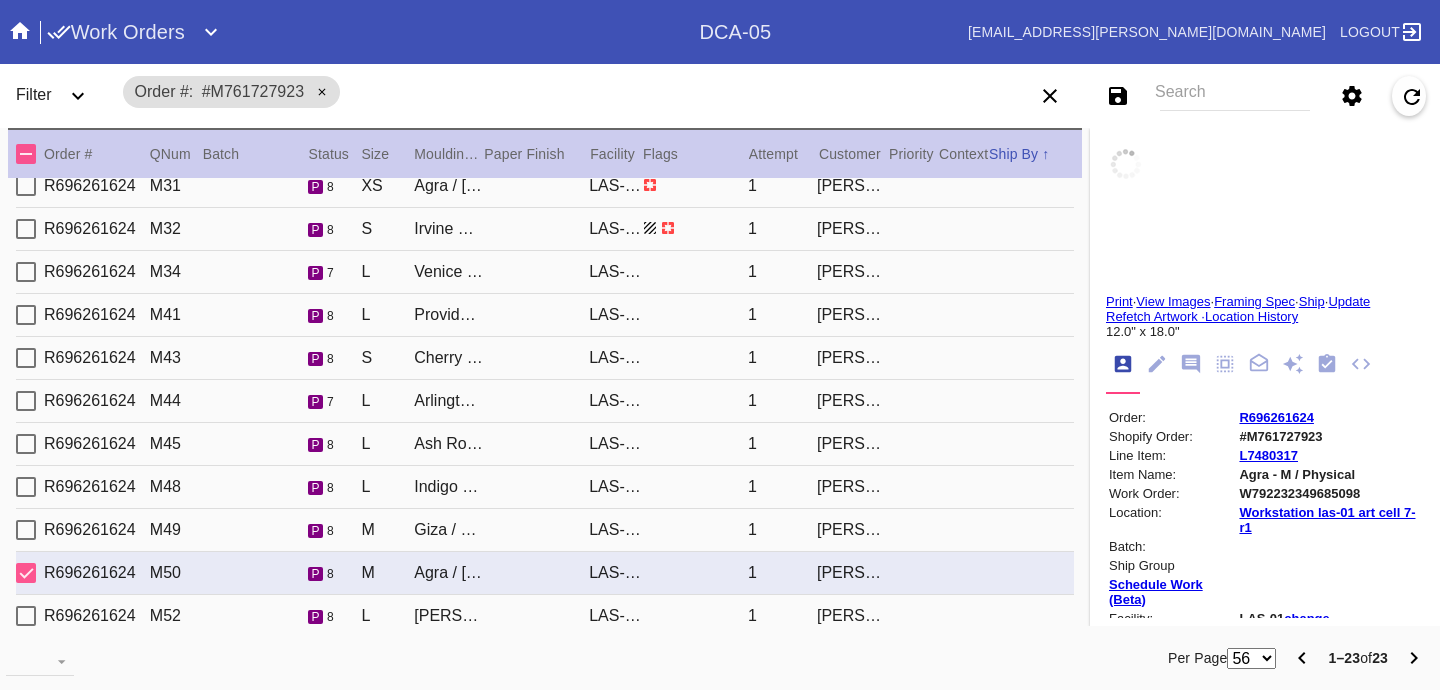 scroll, scrollTop: 524, scrollLeft: 0, axis: vertical 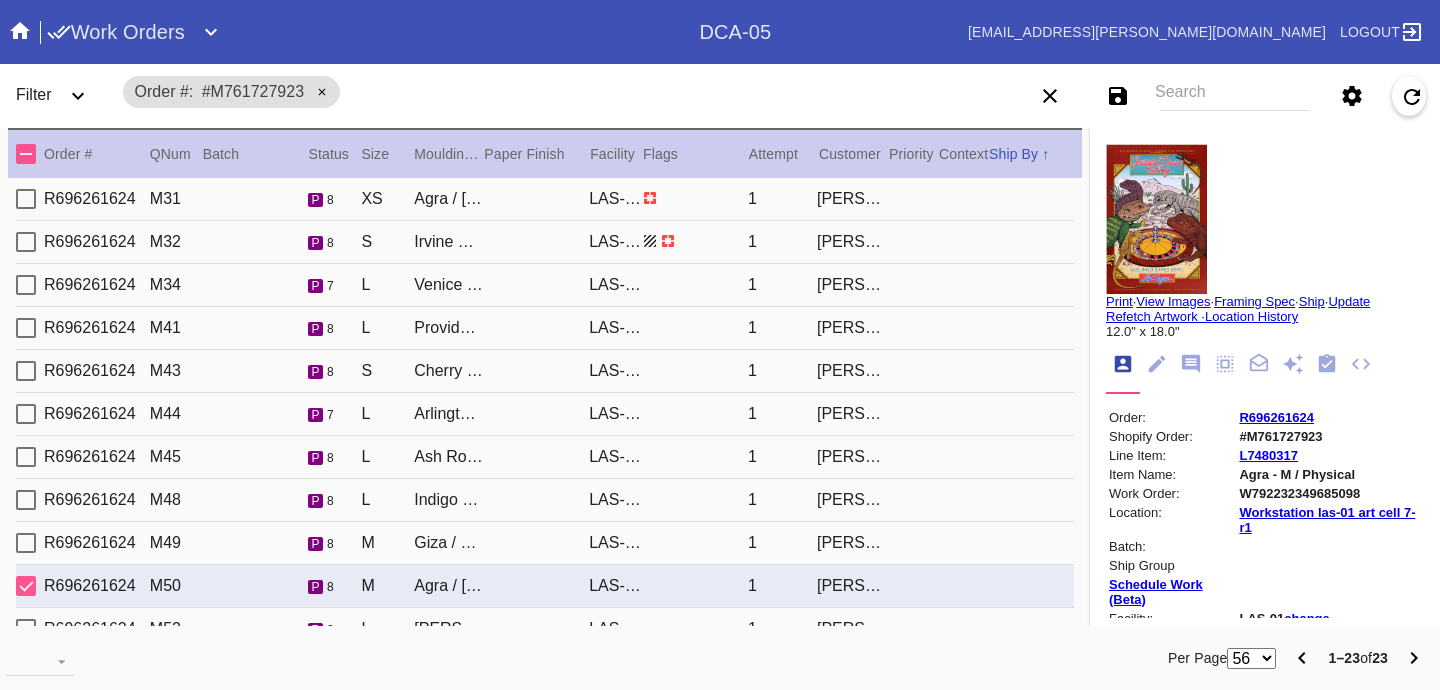type on "3.0" 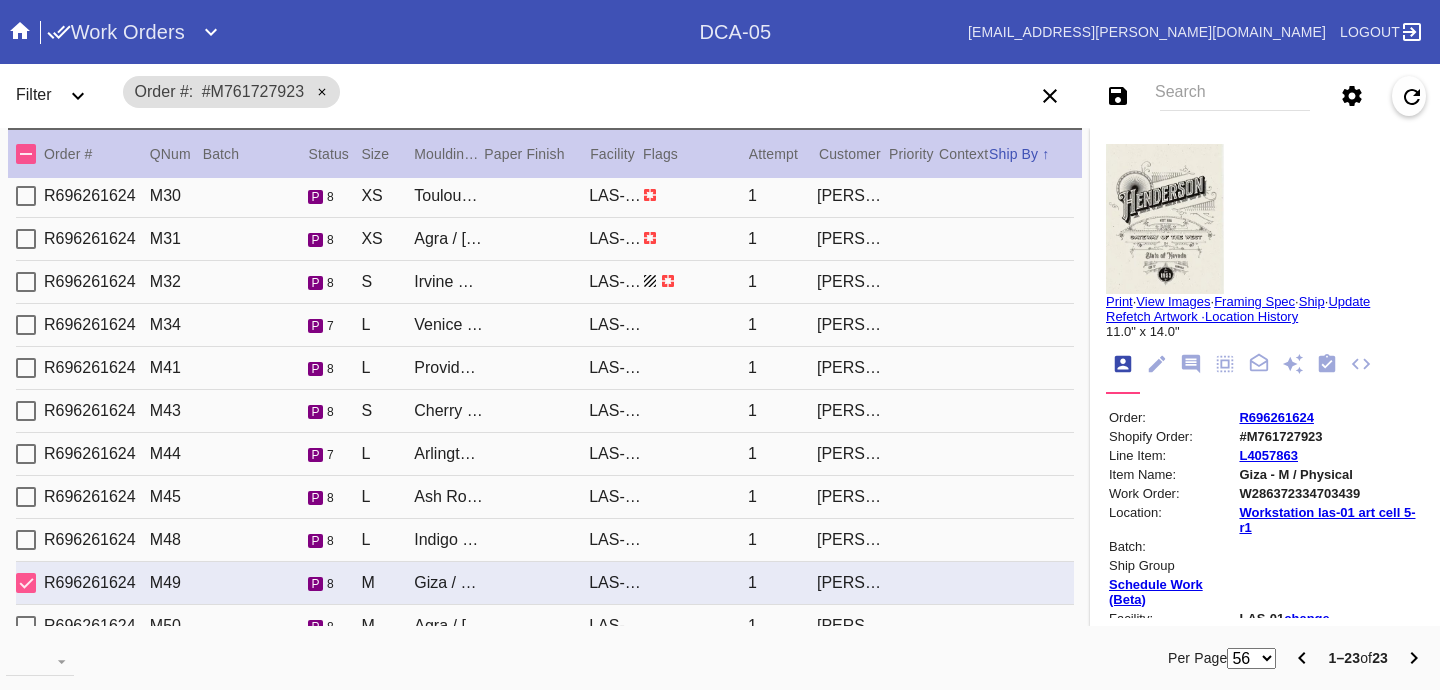 type on "1.5" 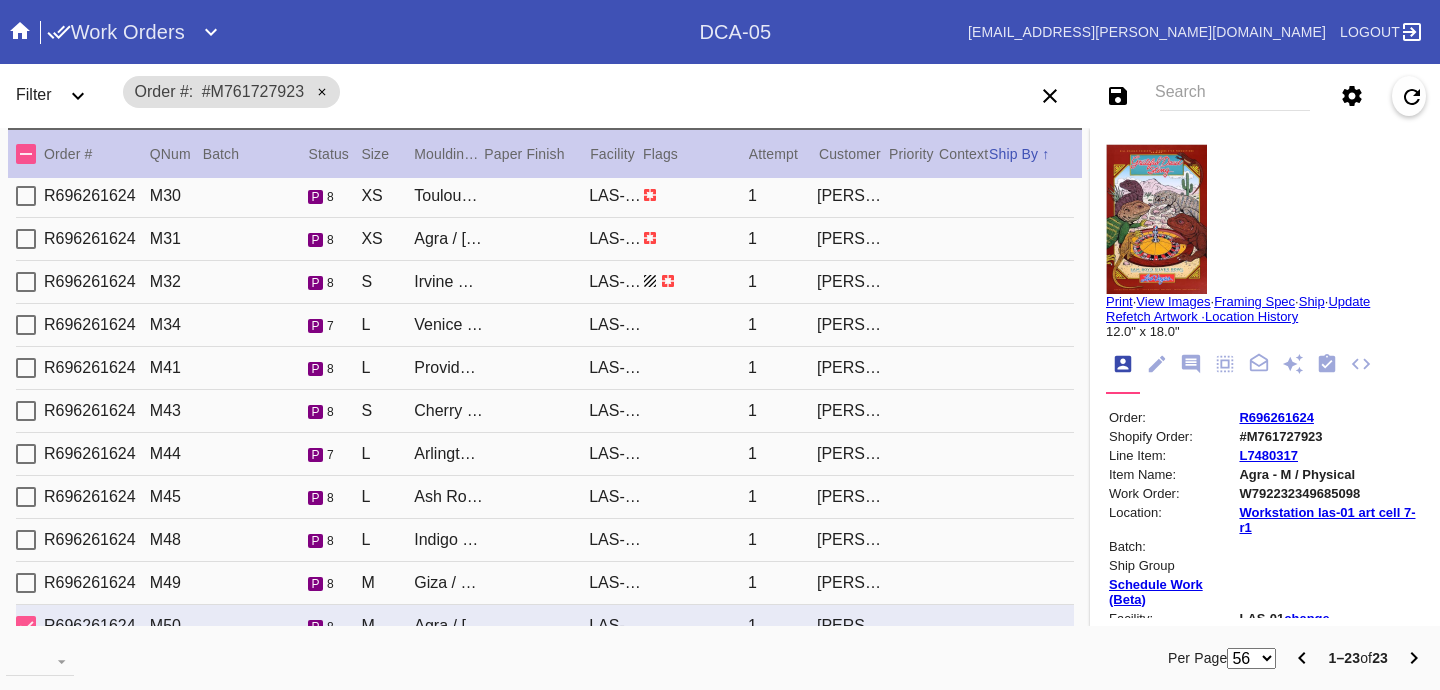 scroll, scrollTop: 524, scrollLeft: 0, axis: vertical 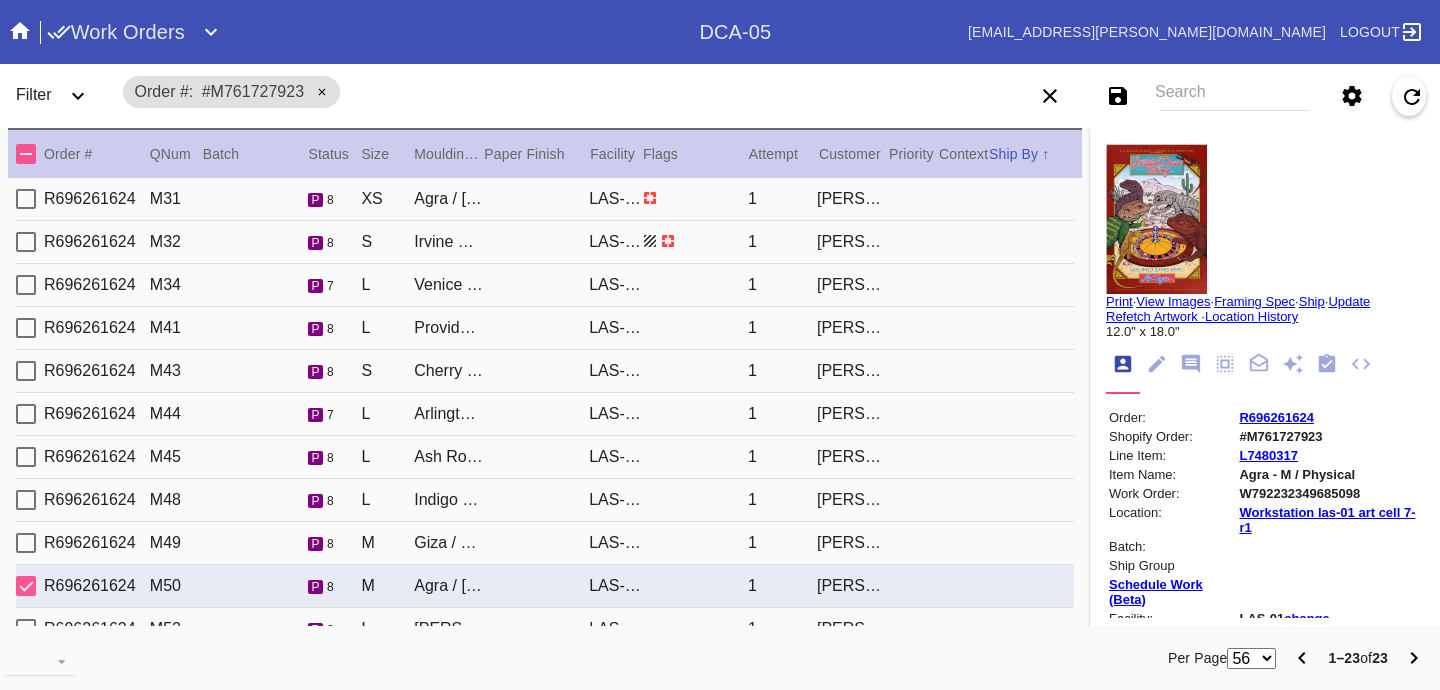type on "3.0" 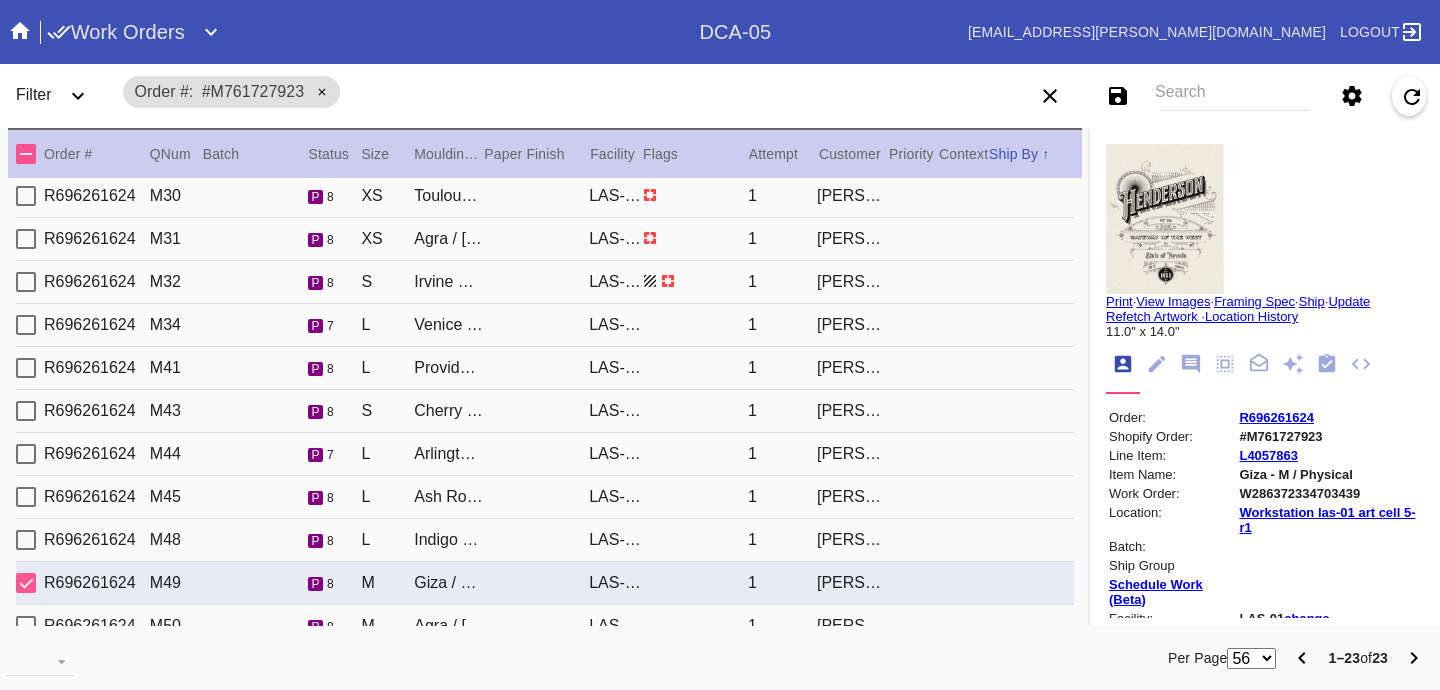 type on "16.0" 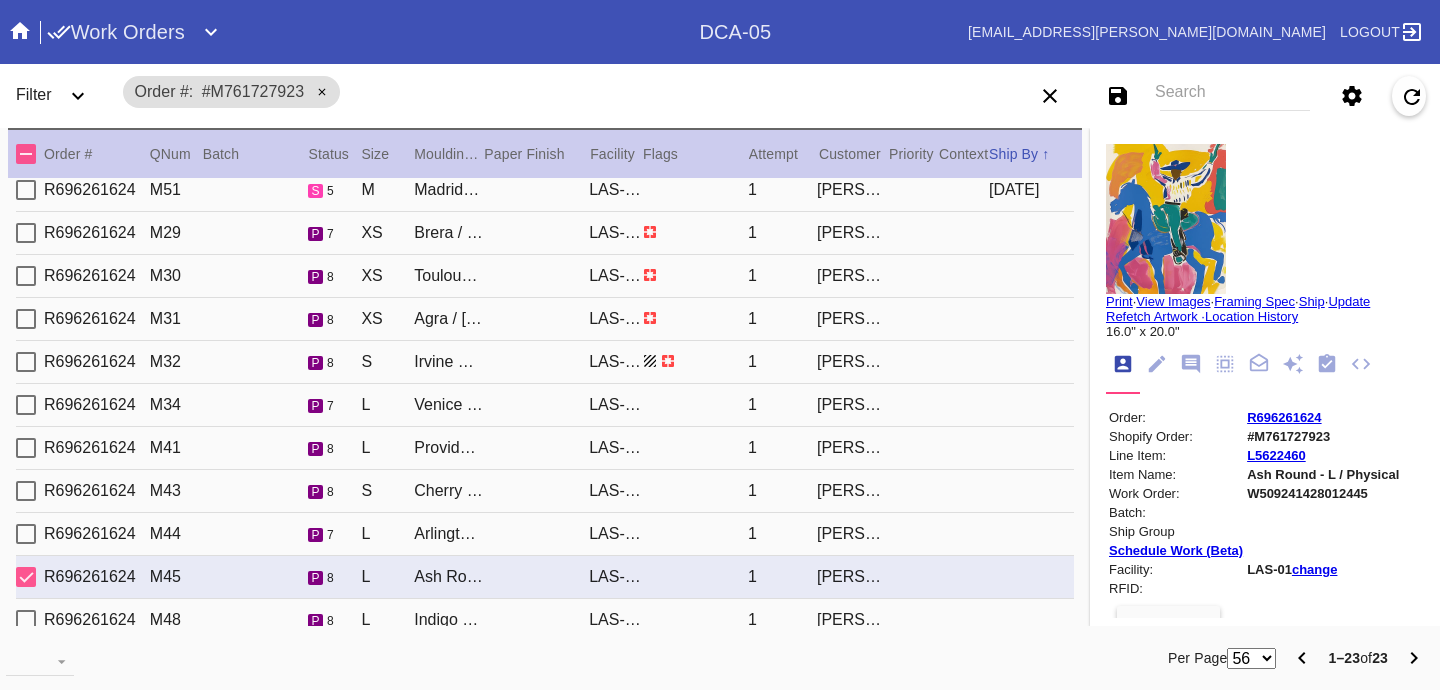 type on "24.0" 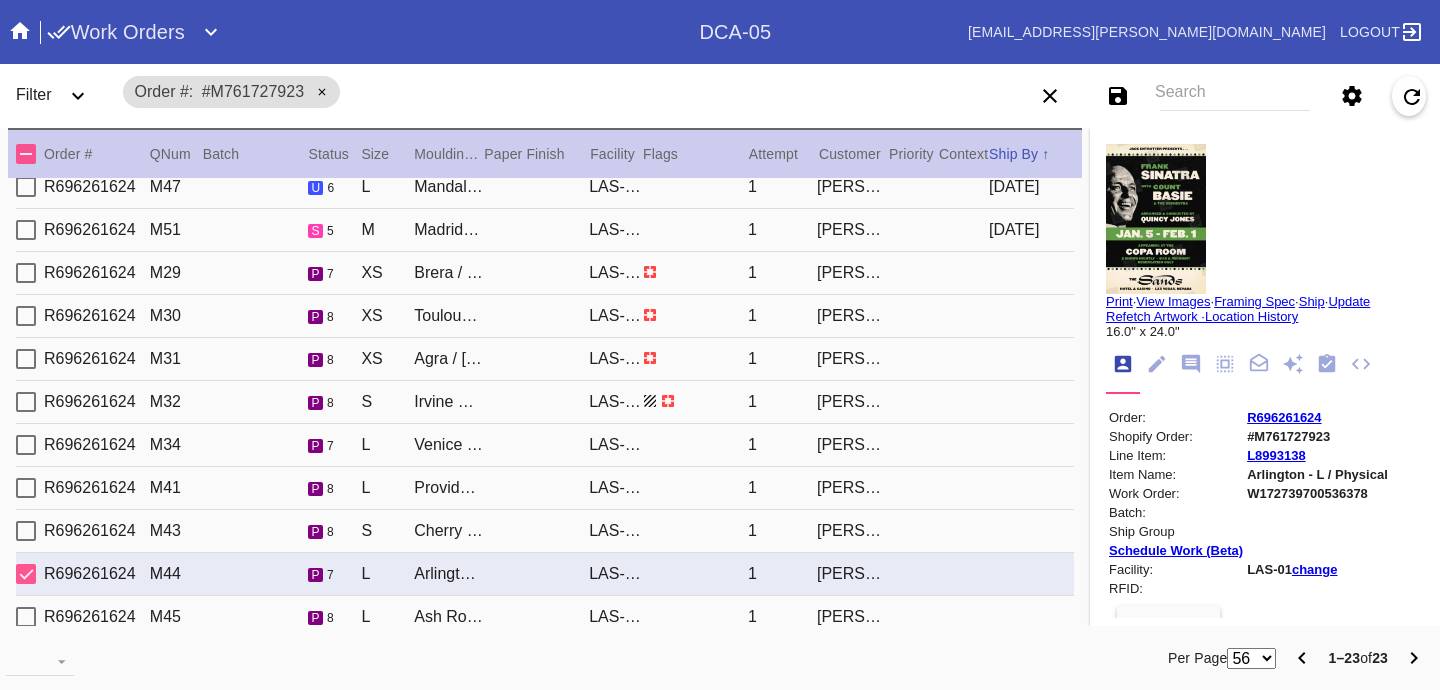 type on "2.5" 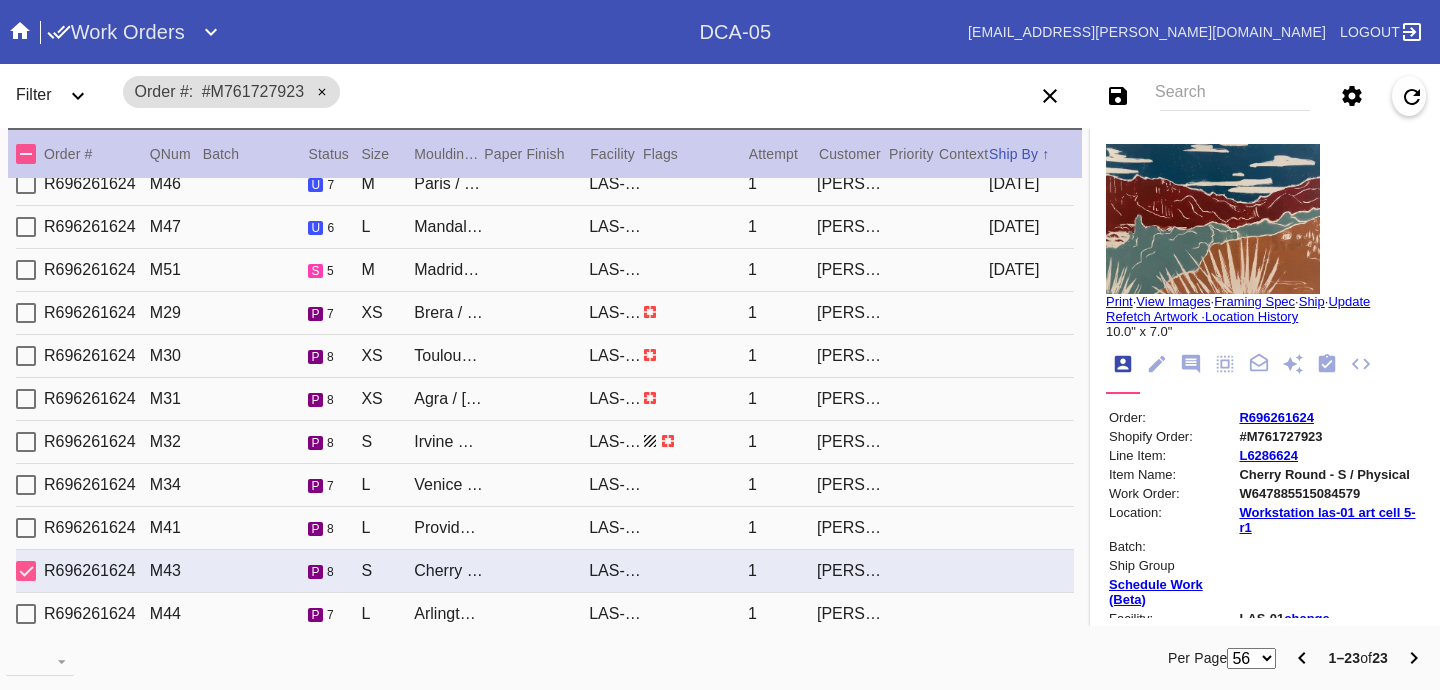 type on "3.0" 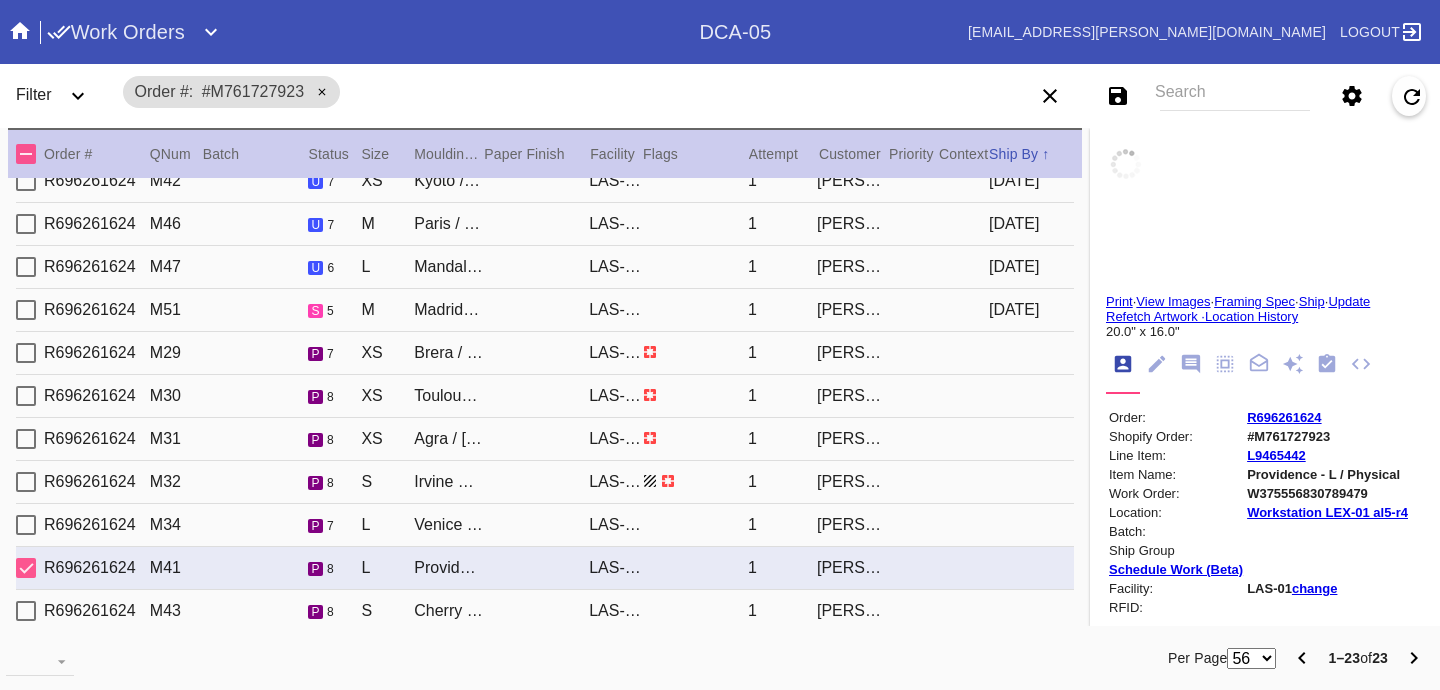 type on "16.0" 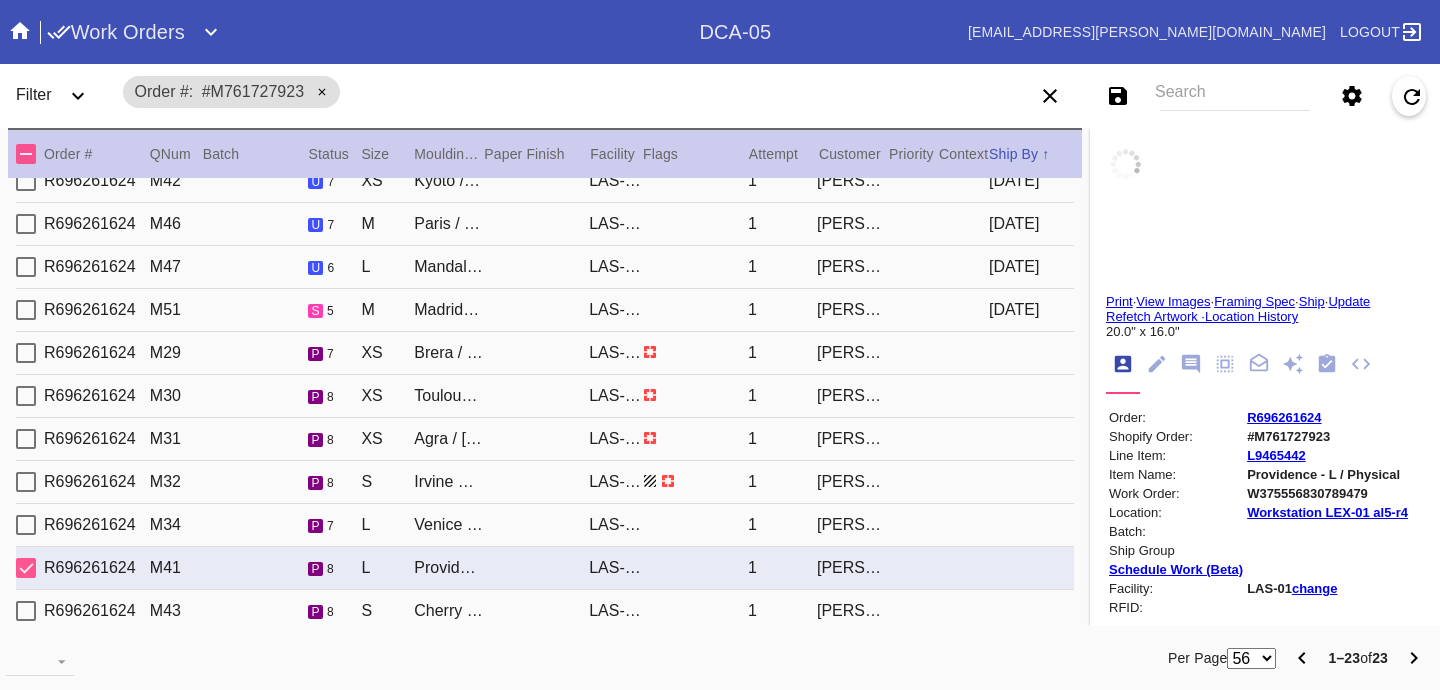 type on "20.0" 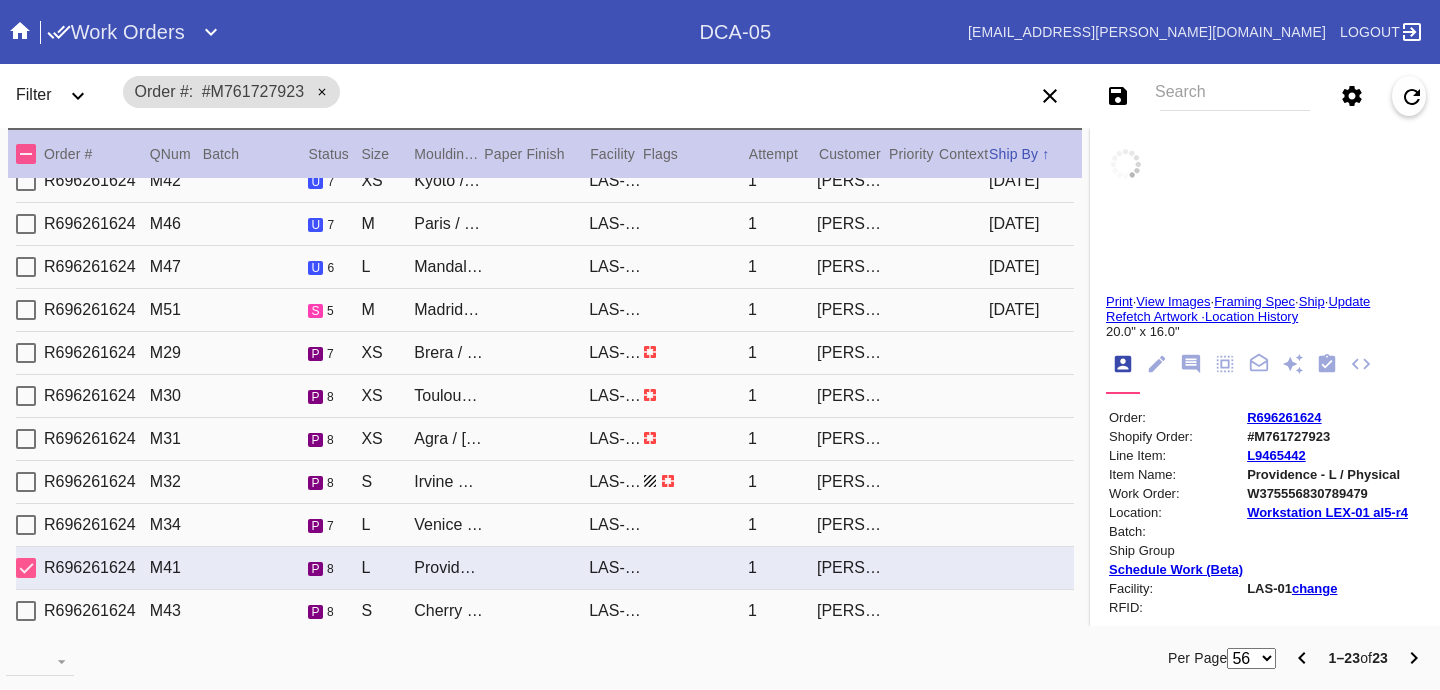 type 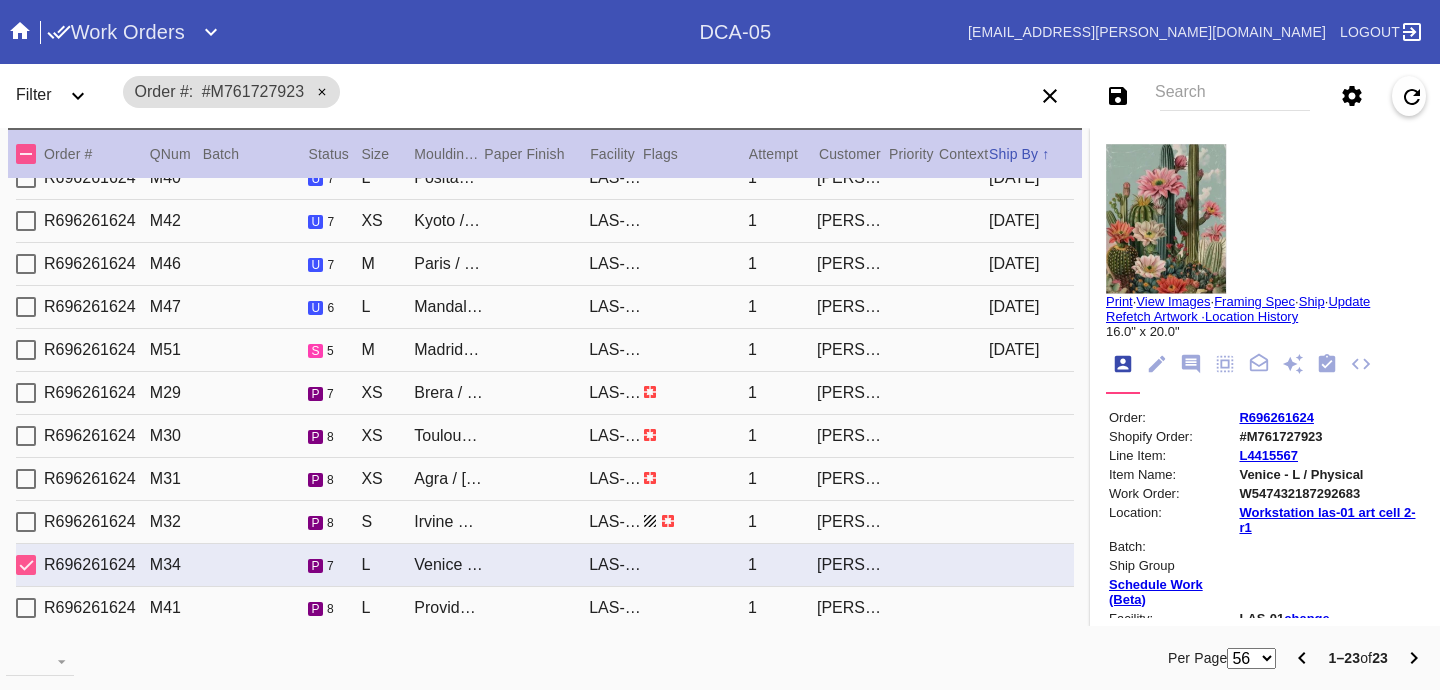 type on "20.0" 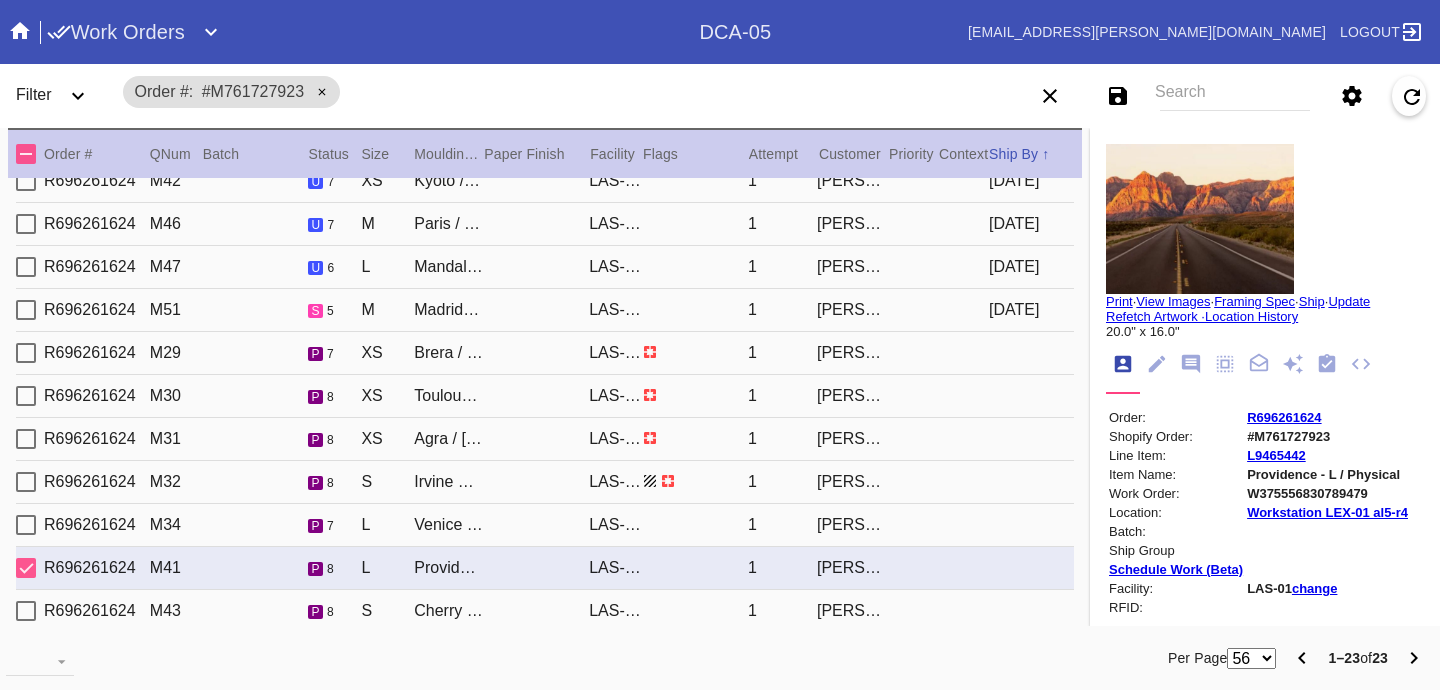 type on "16.0" 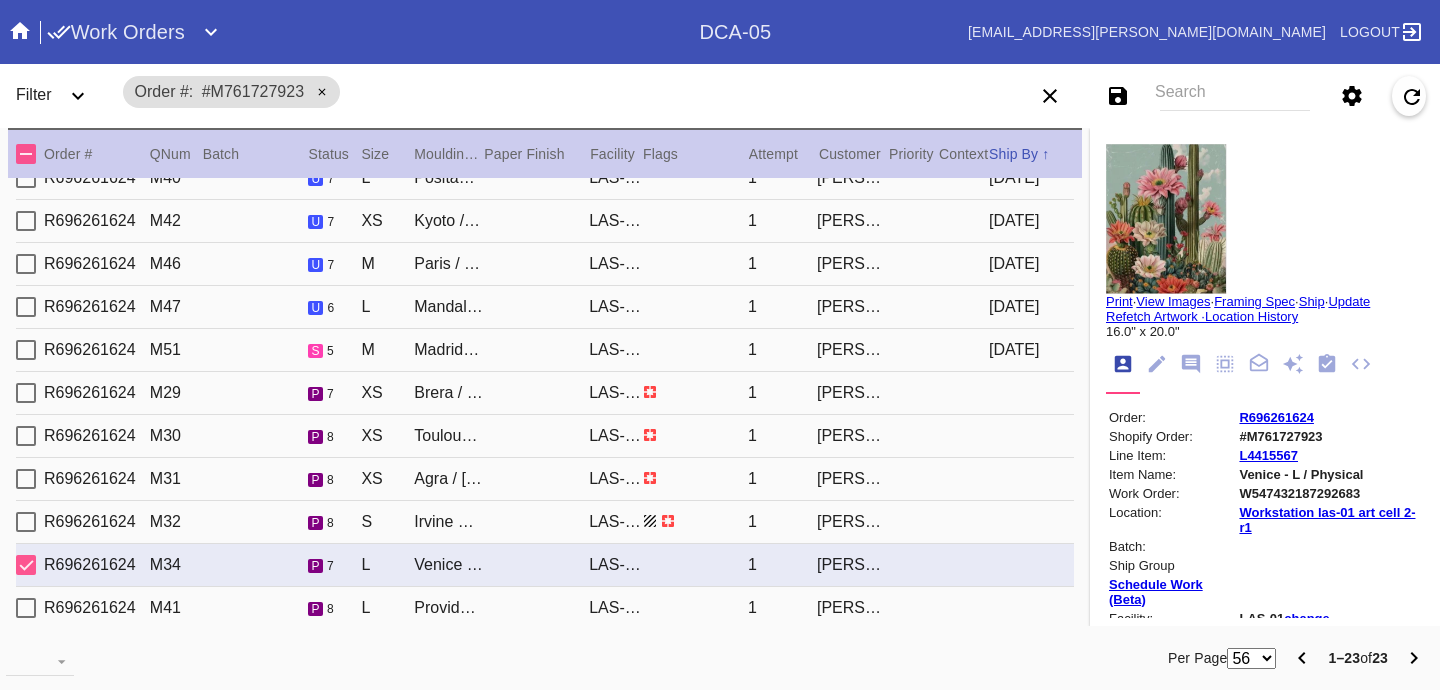 type on "4.0" 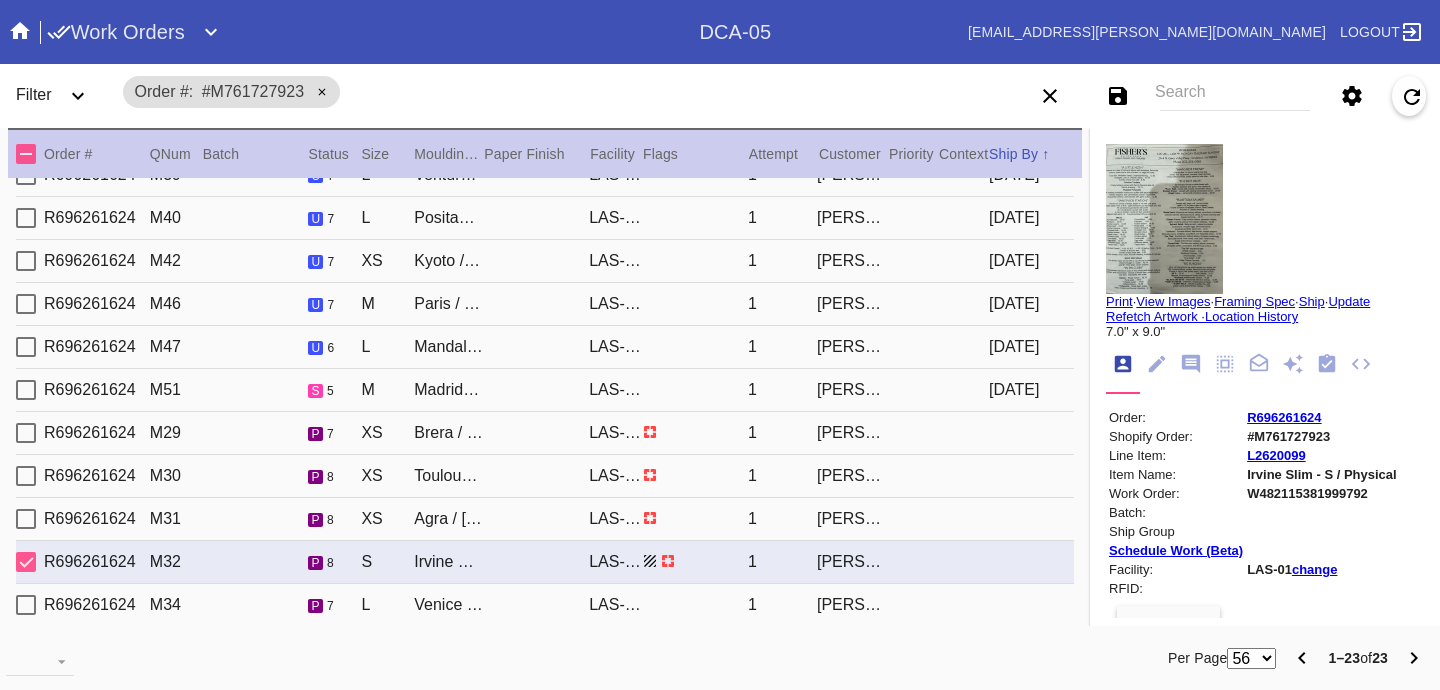 type on "1.5" 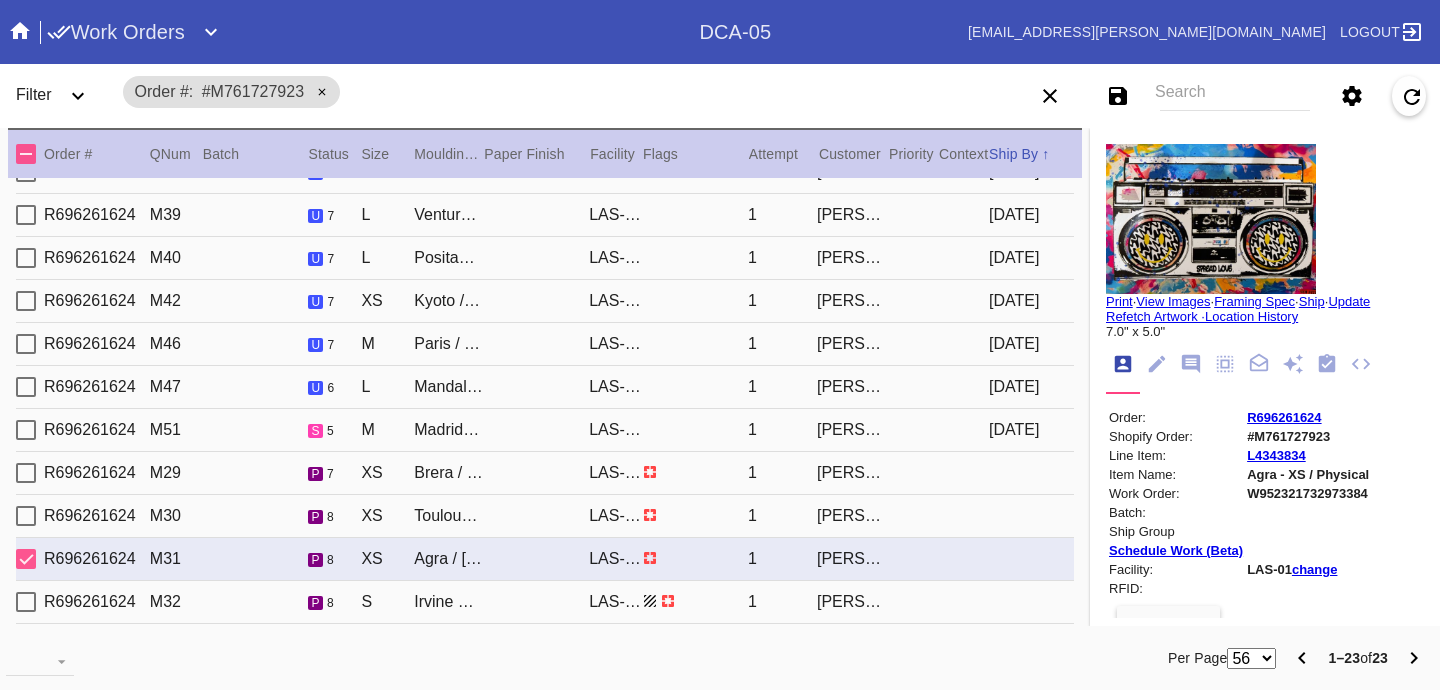 type on "6.0" 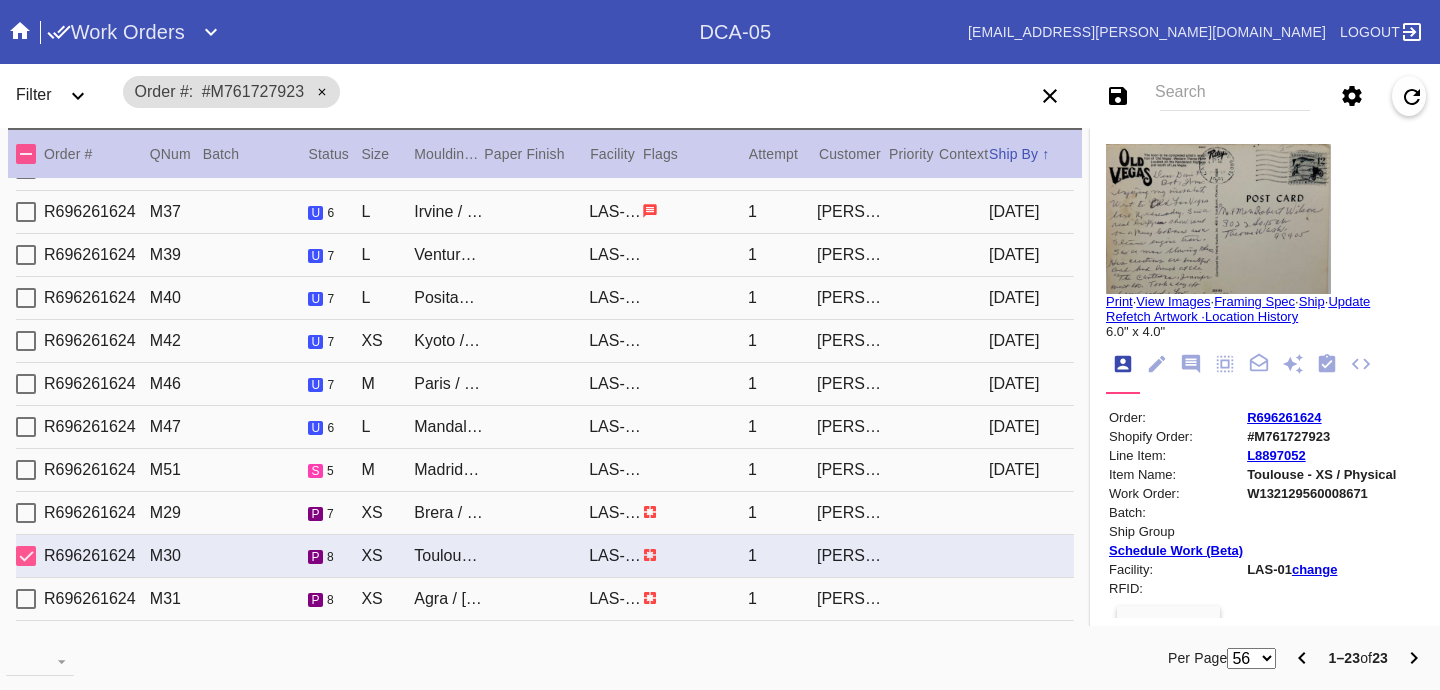 type on "2.0" 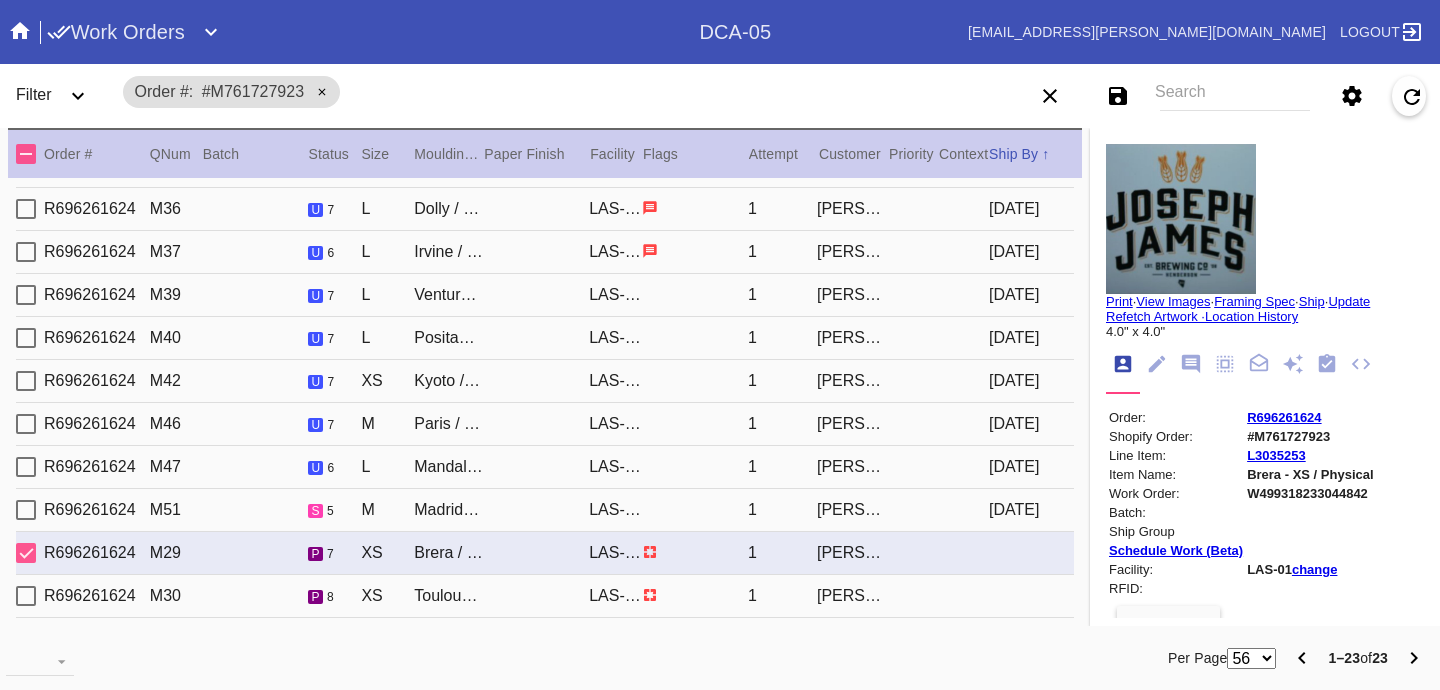type on "1.5" 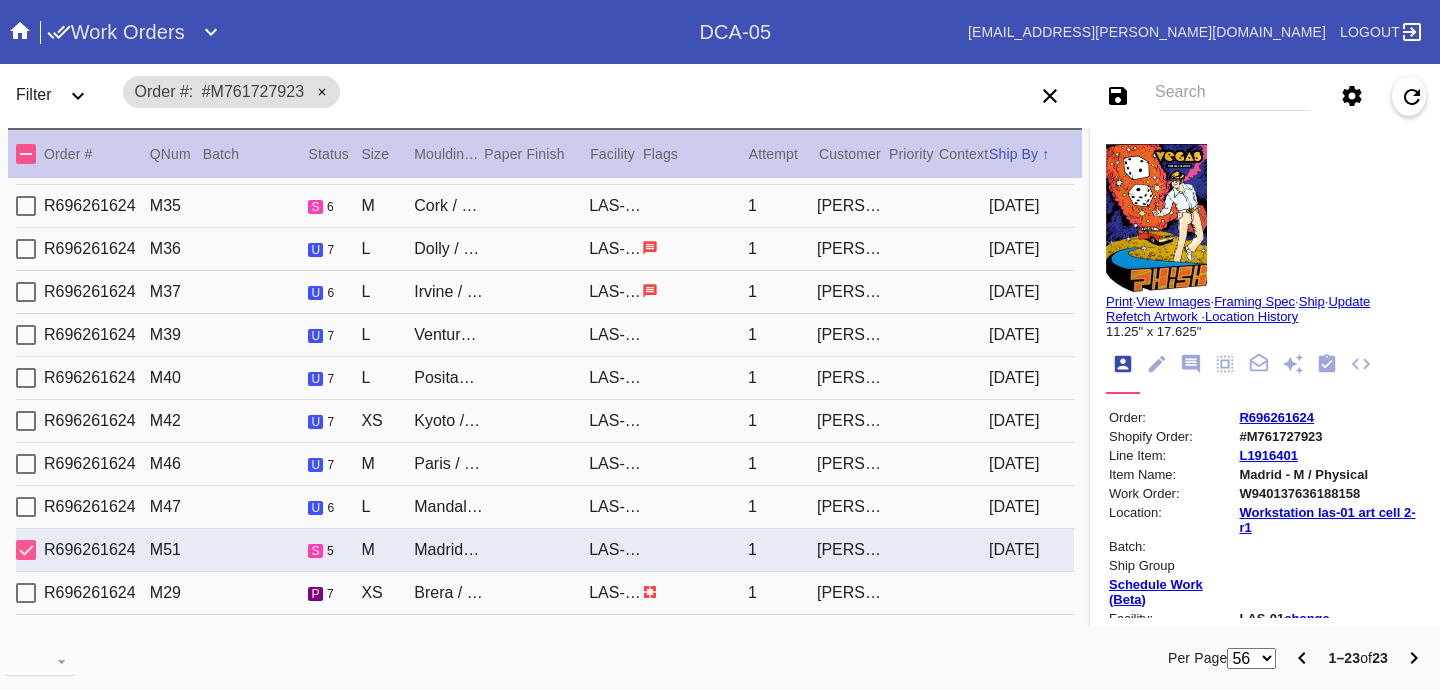 type on "3.0" 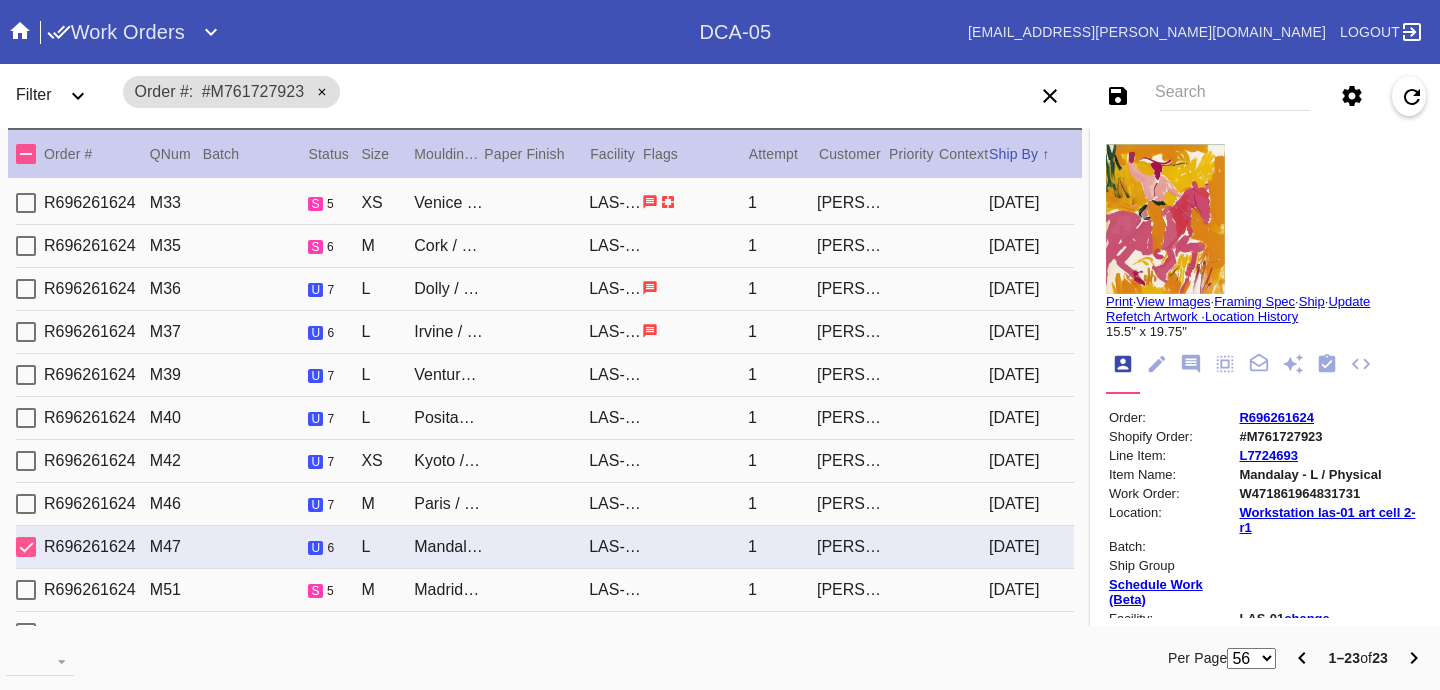 type on "11.75" 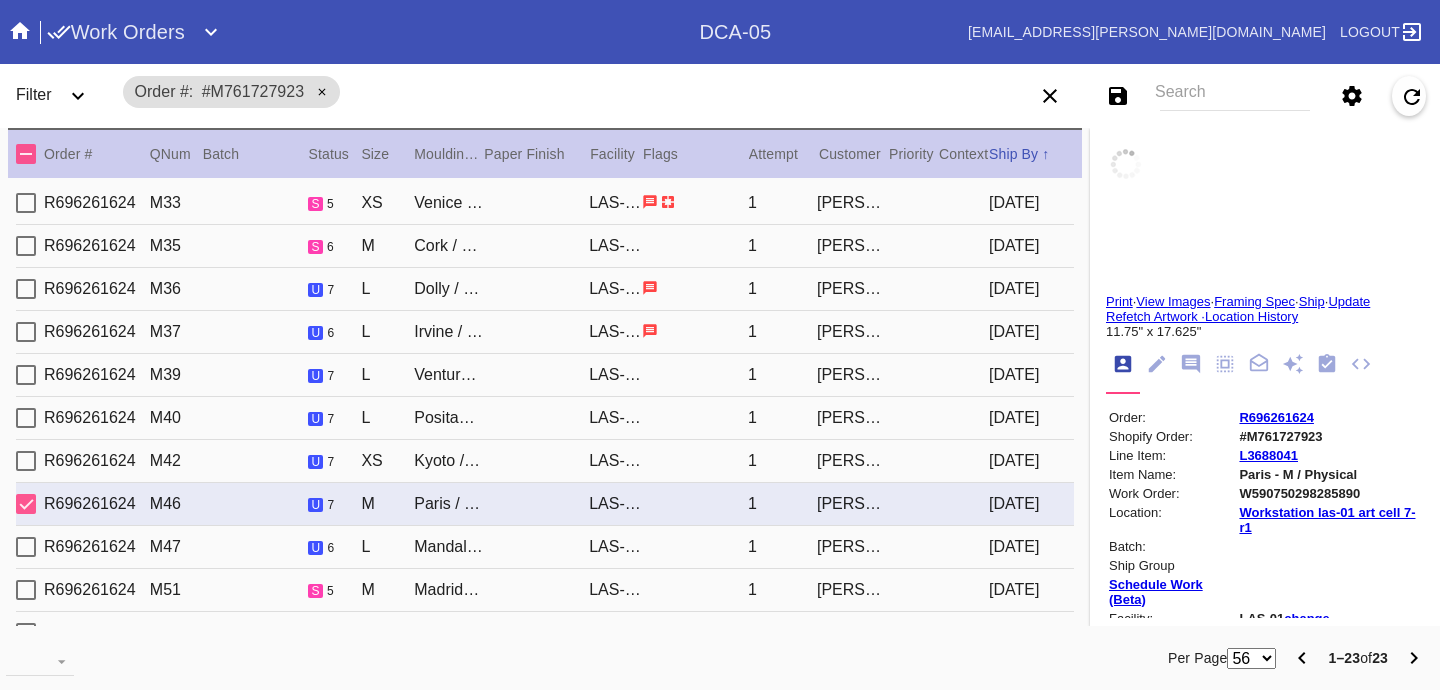 scroll, scrollTop: 0, scrollLeft: 0, axis: both 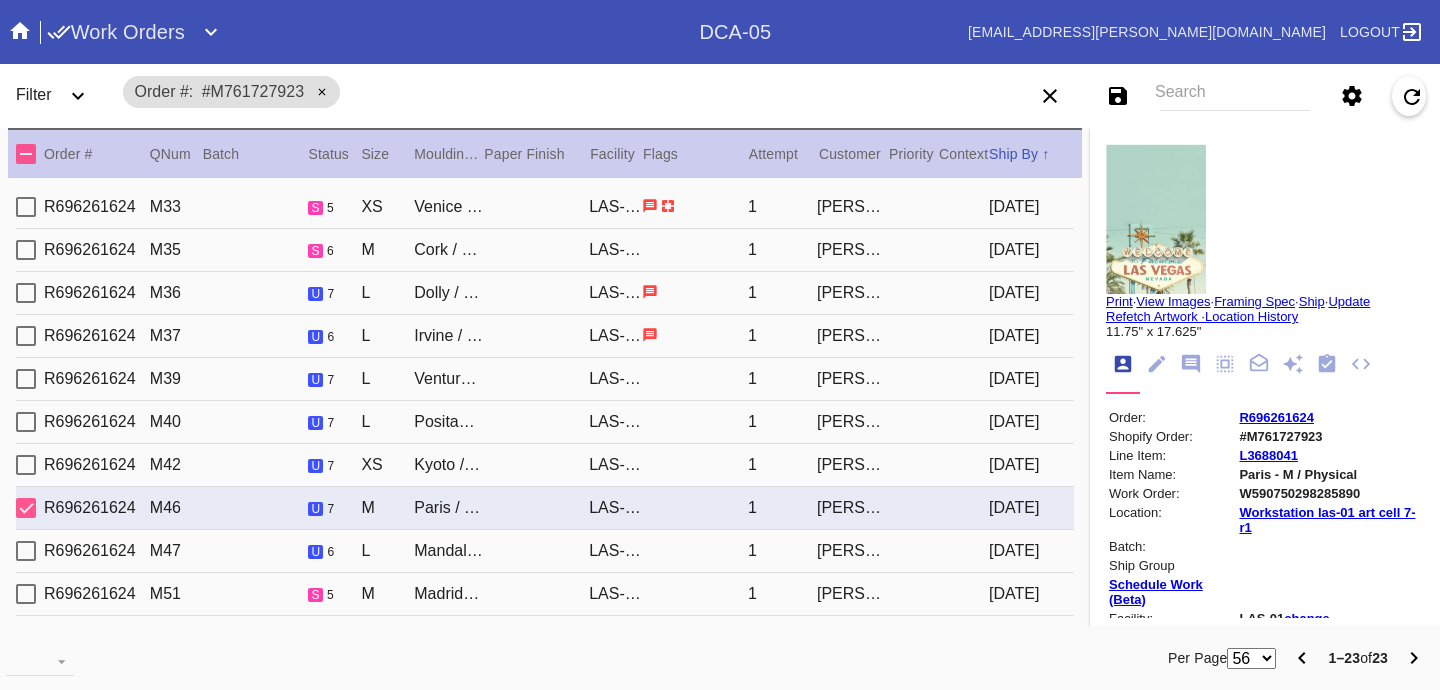 type on "2.5" 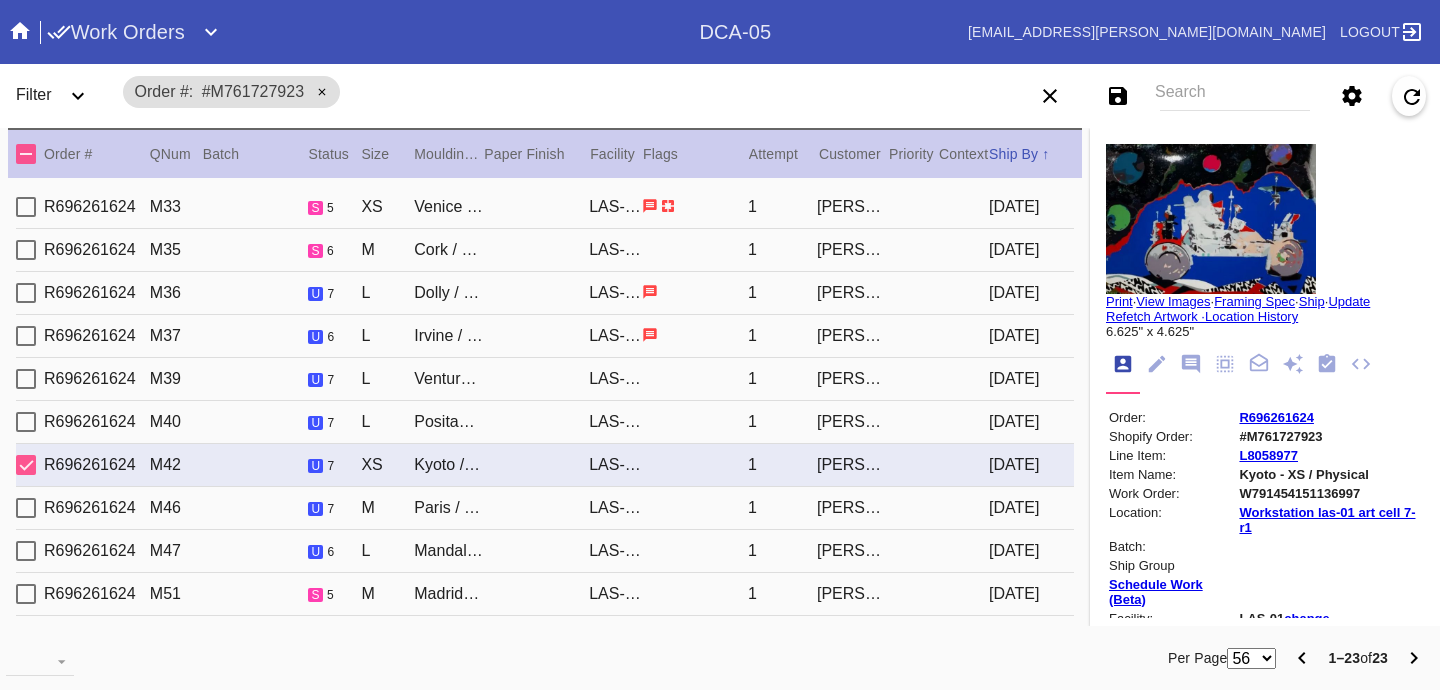type on "3.0" 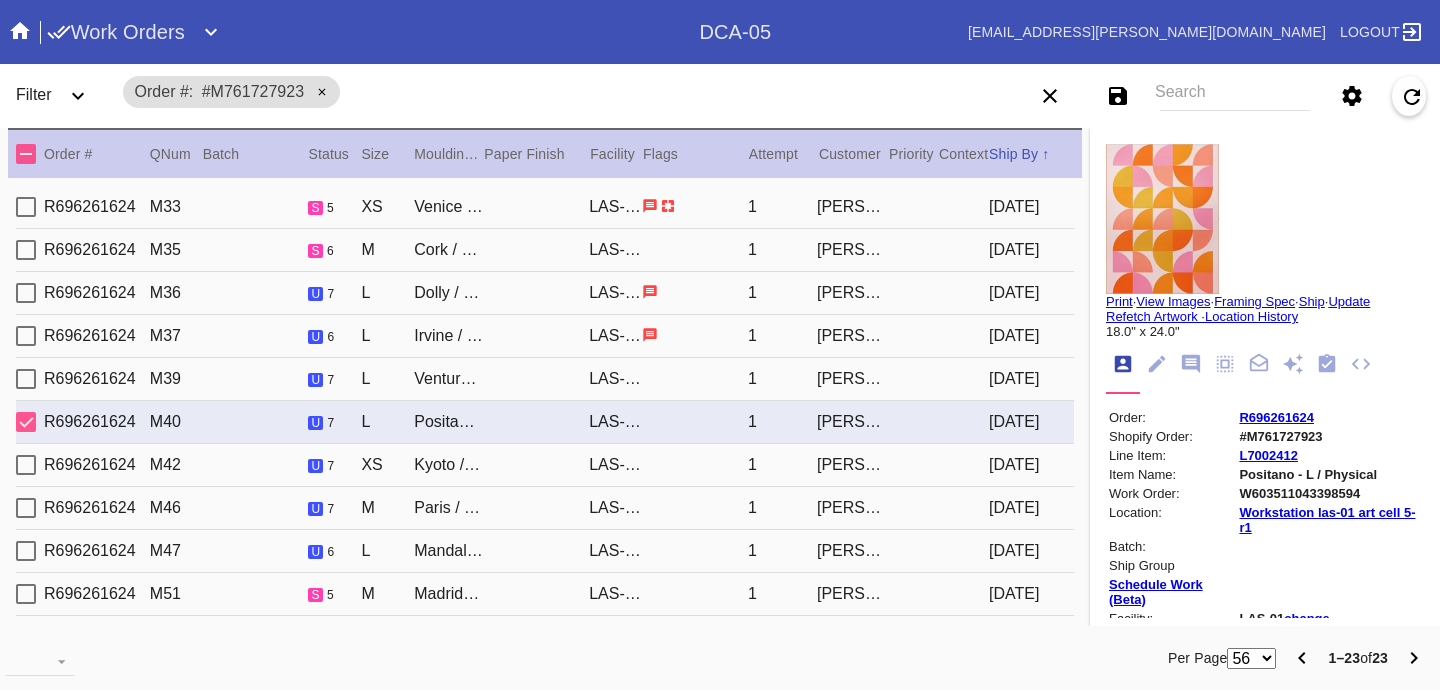 type on "15.625" 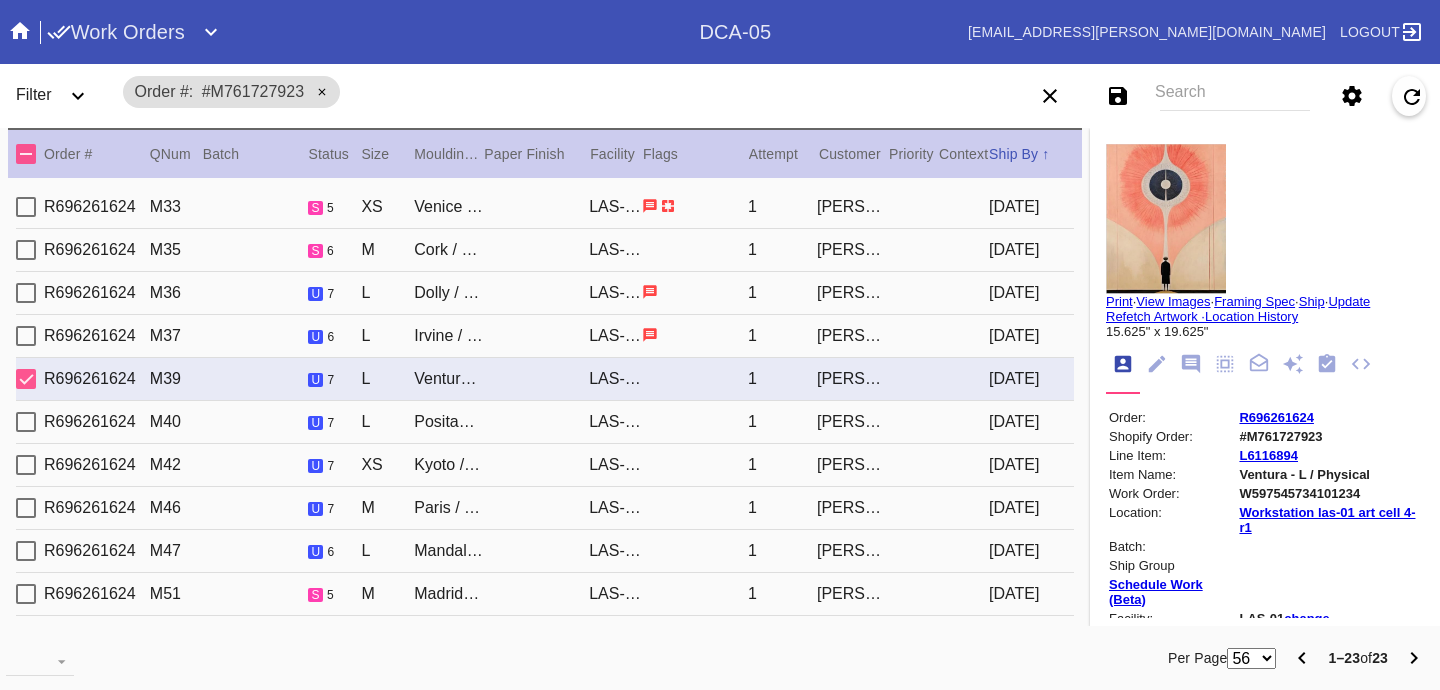 type on "15.75" 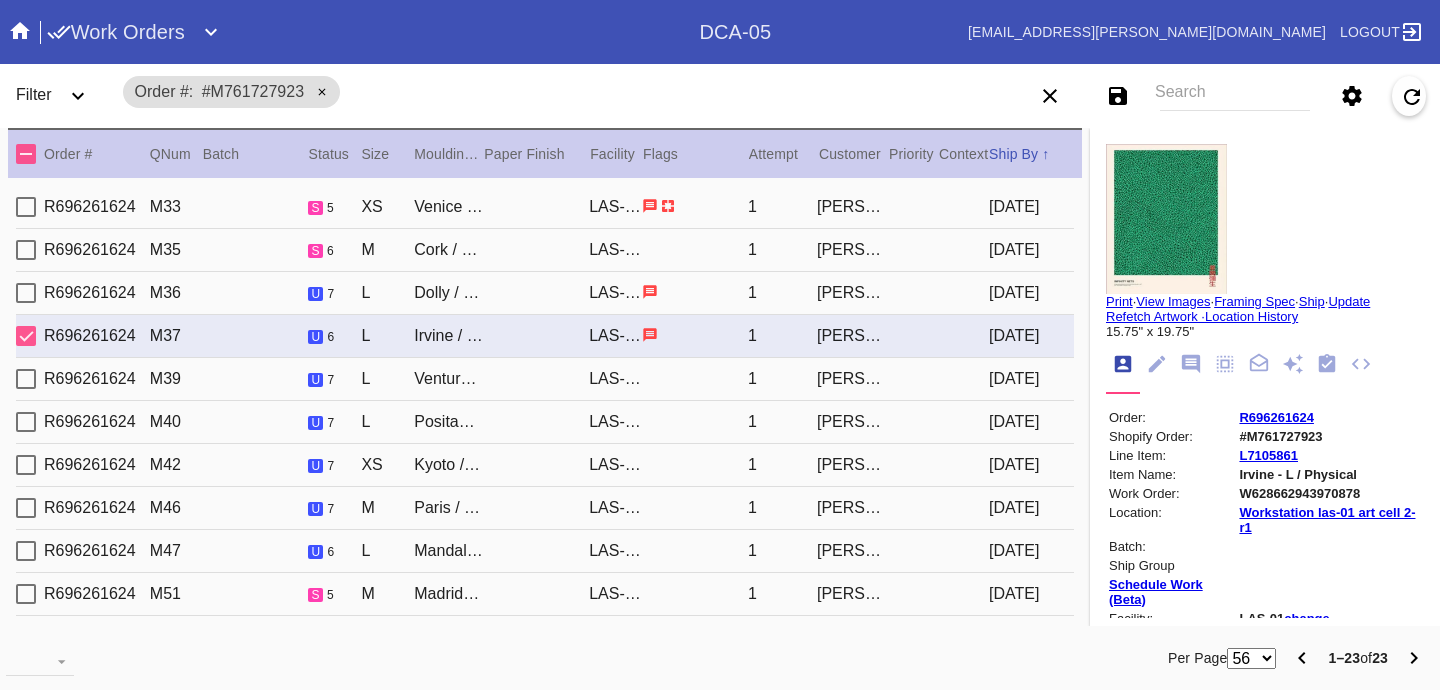 type on "16.0" 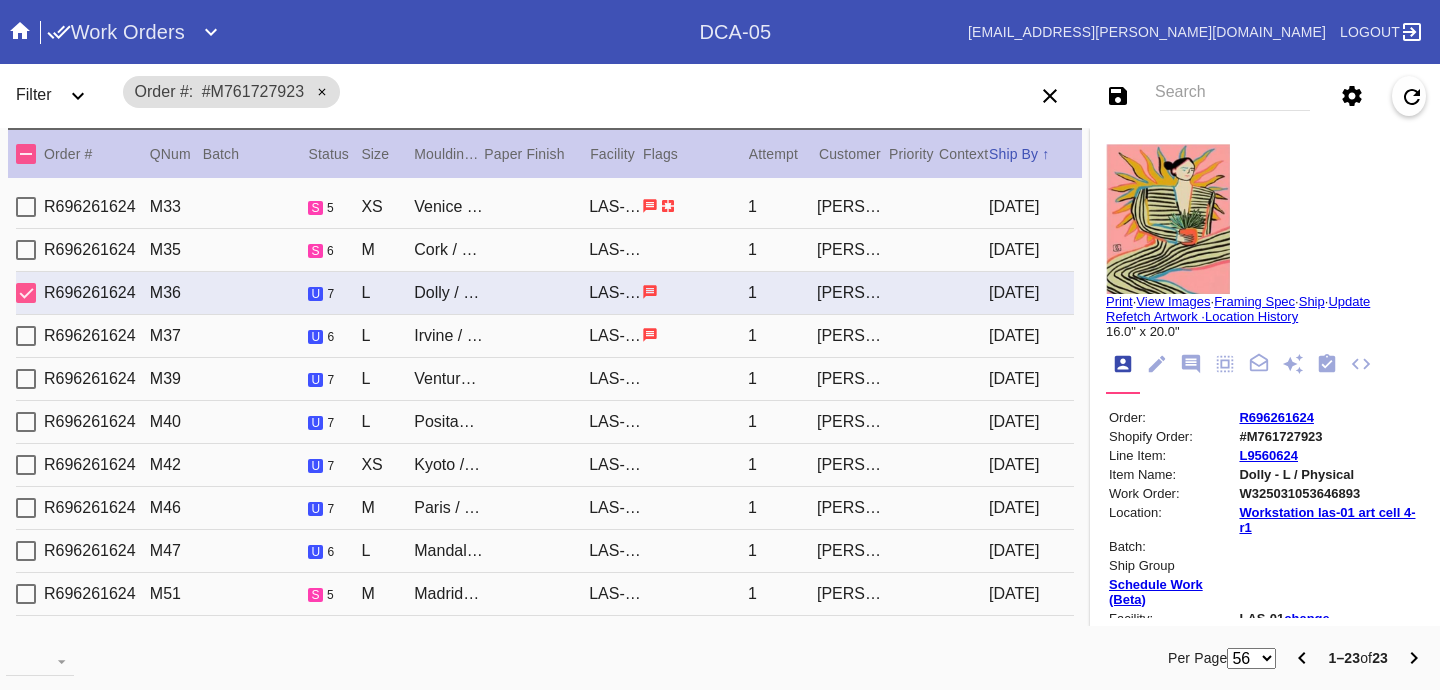 type on "11.75" 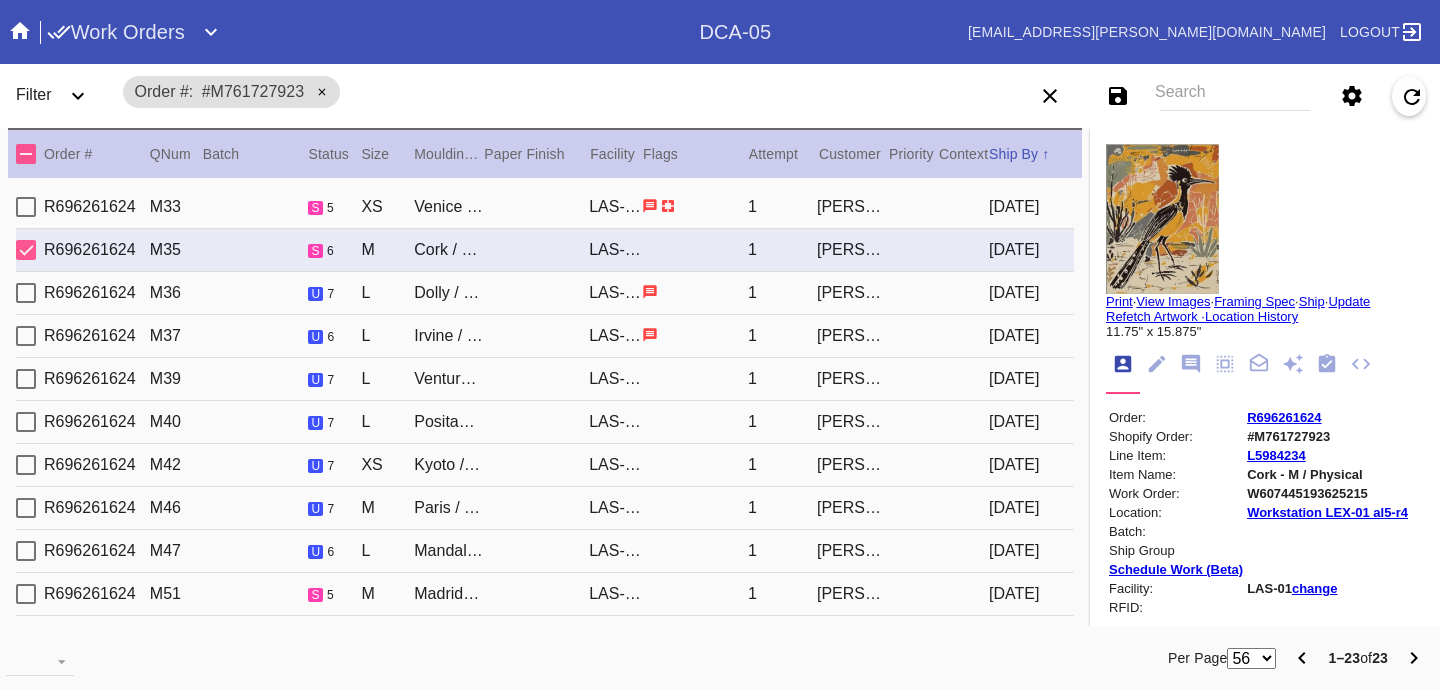 type on "1.5" 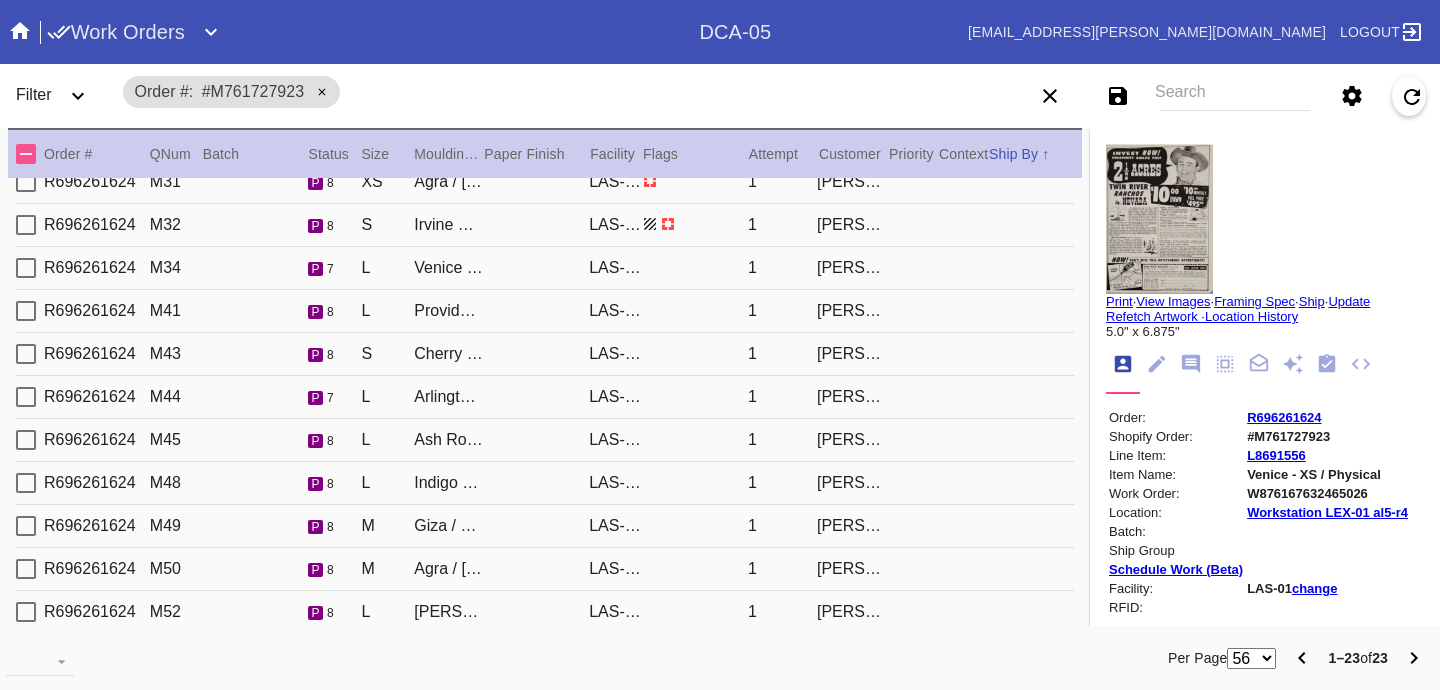 scroll, scrollTop: 0, scrollLeft: 0, axis: both 